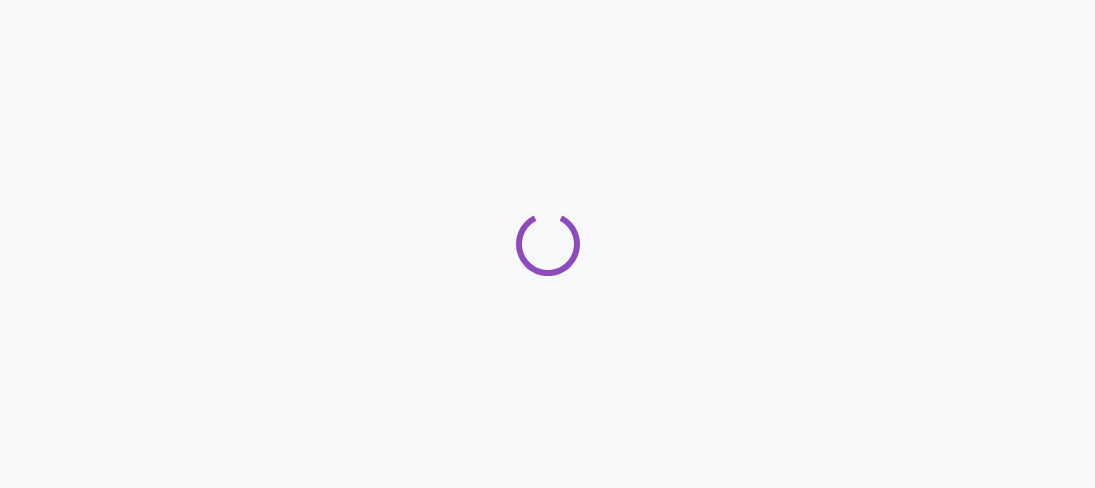 scroll, scrollTop: 0, scrollLeft: 0, axis: both 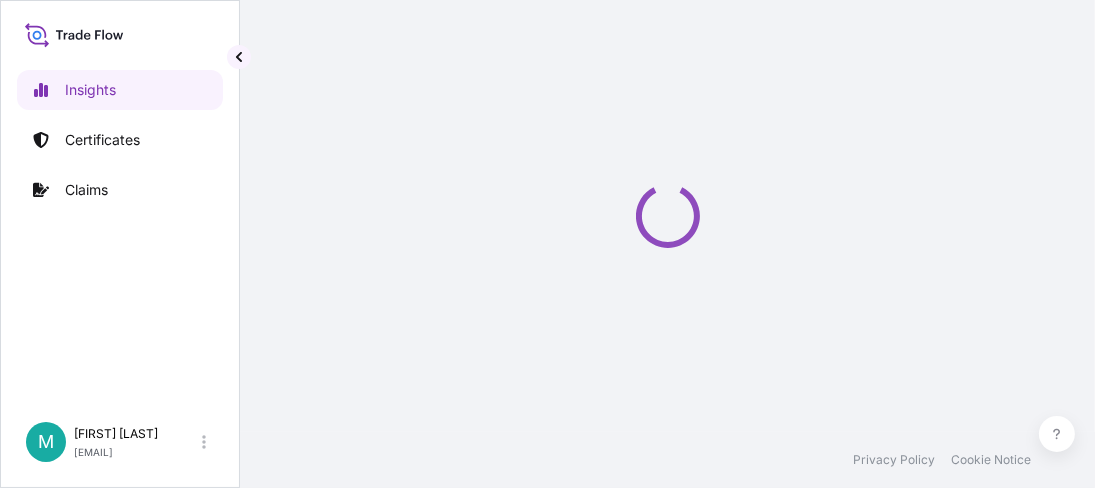 select on "2025" 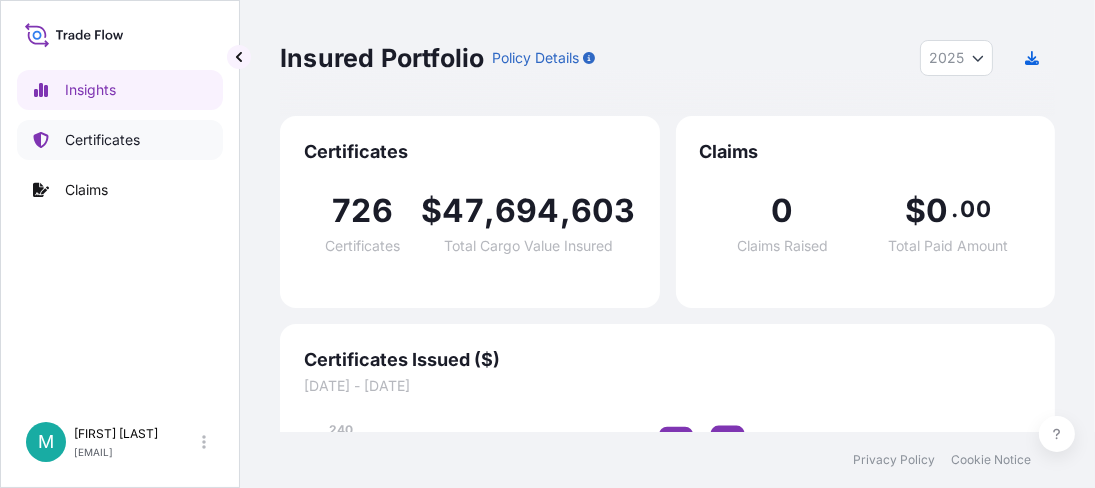 click on "Certificates" at bounding box center [102, 140] 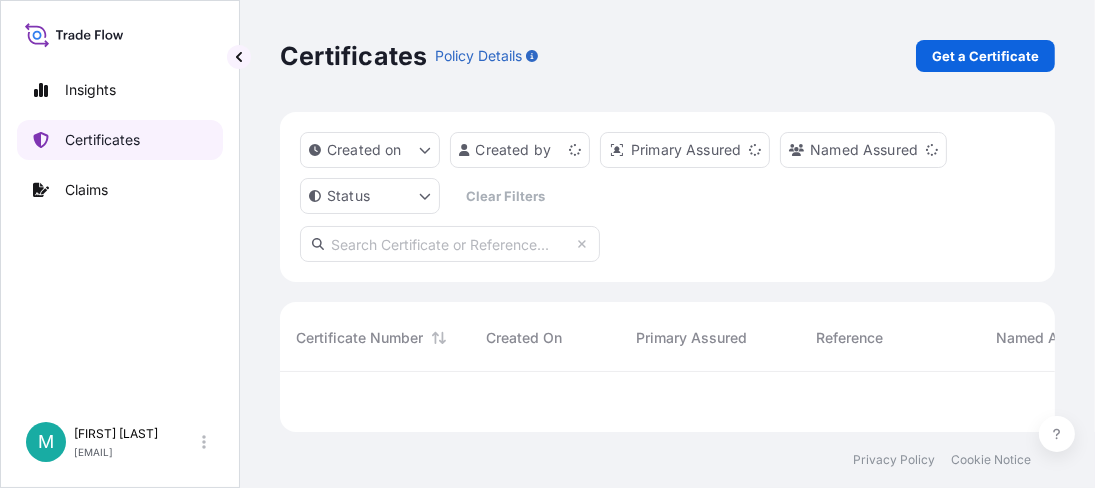 scroll, scrollTop: 15, scrollLeft: 15, axis: both 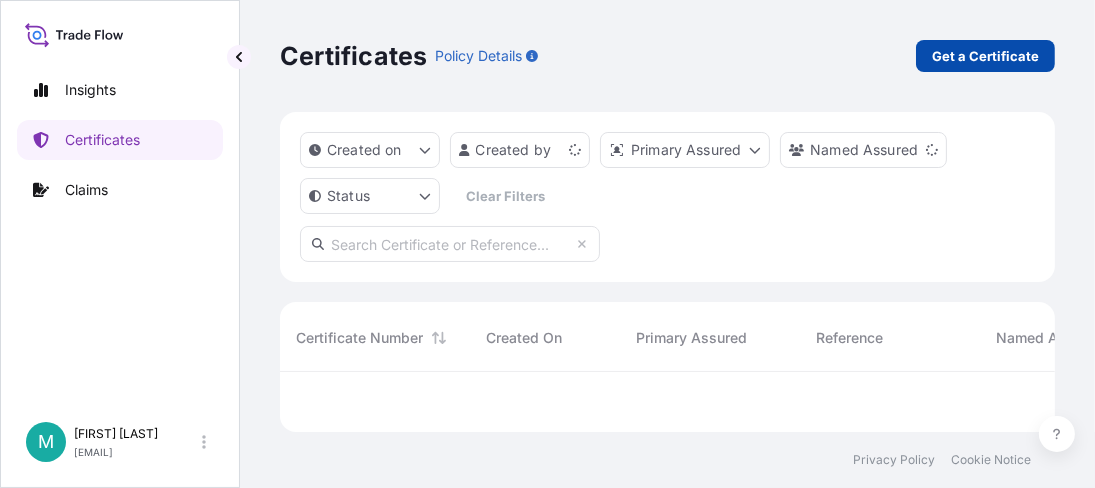 click on "Get a Certificate" at bounding box center (985, 56) 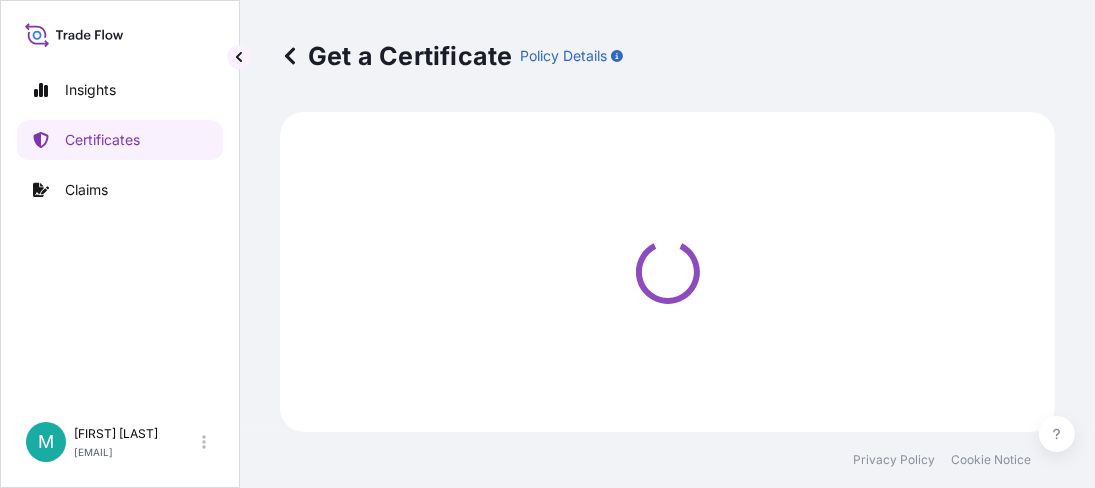 select on "Barge" 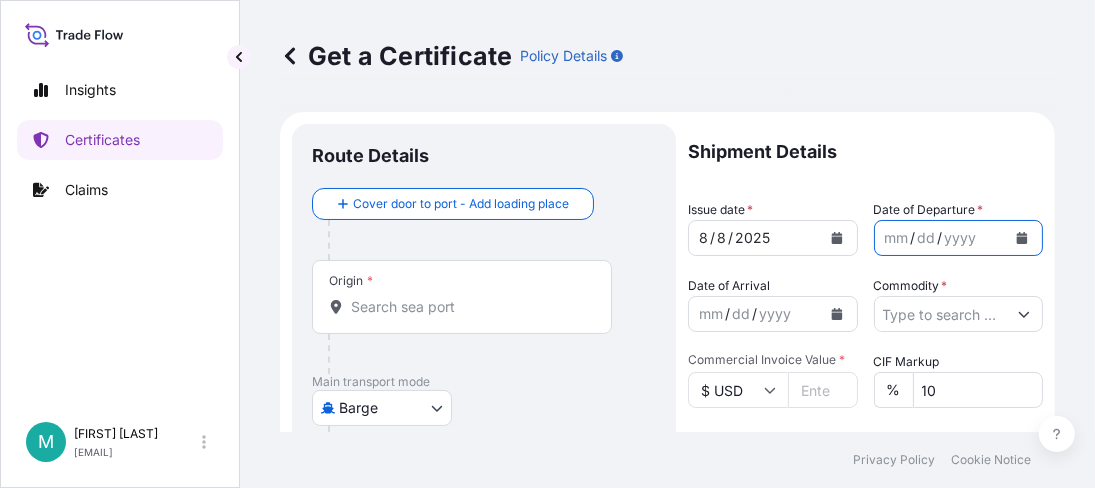 click at bounding box center (1022, 238) 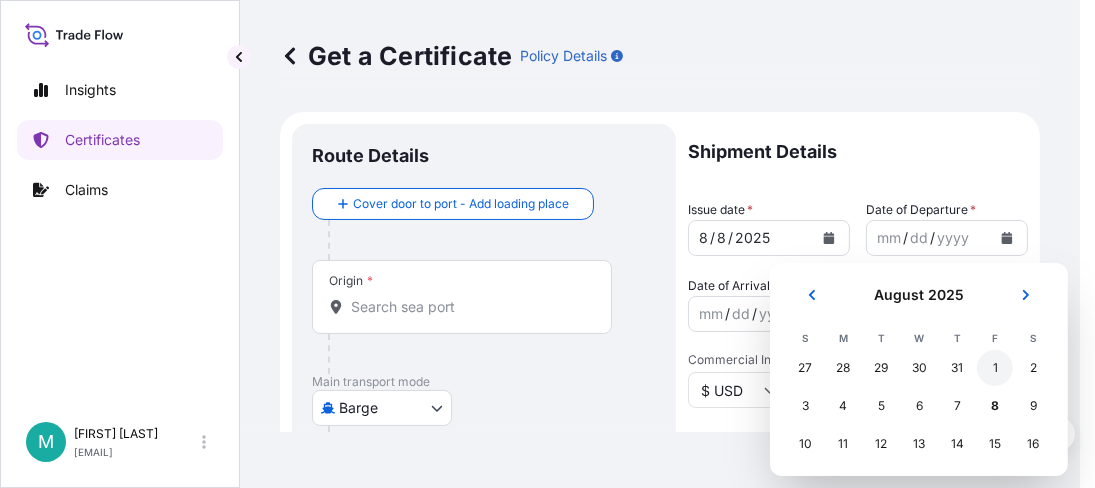 click on "1" at bounding box center [995, 368] 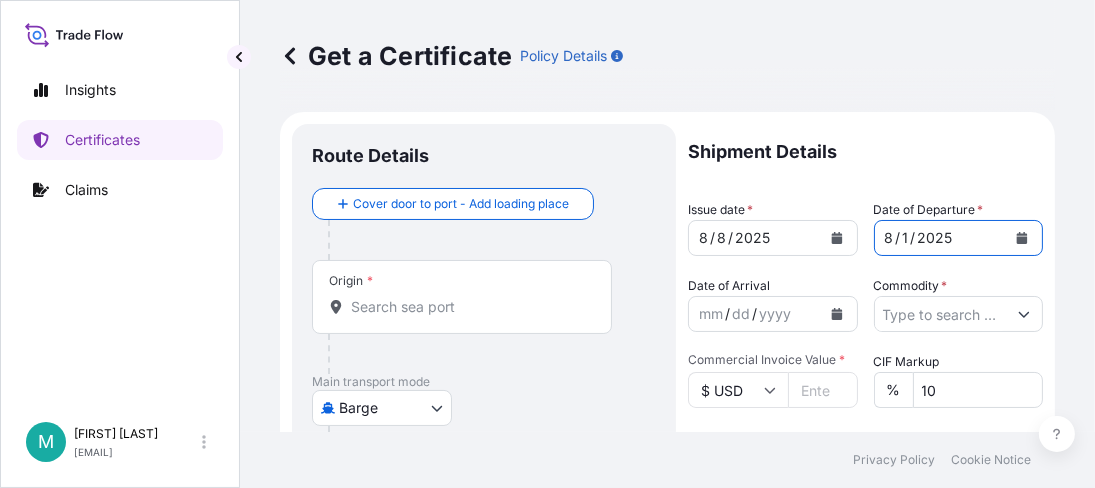 click 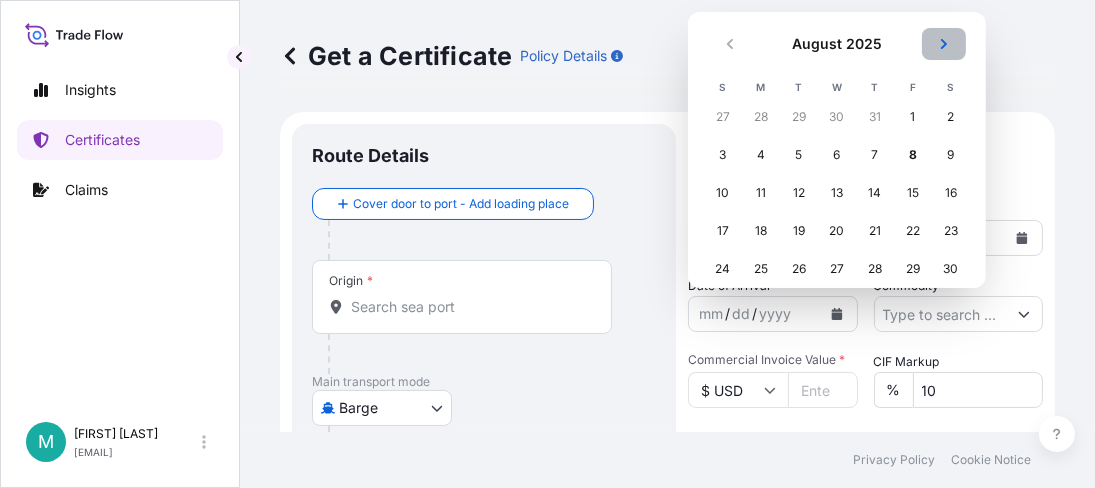 click at bounding box center [944, 44] 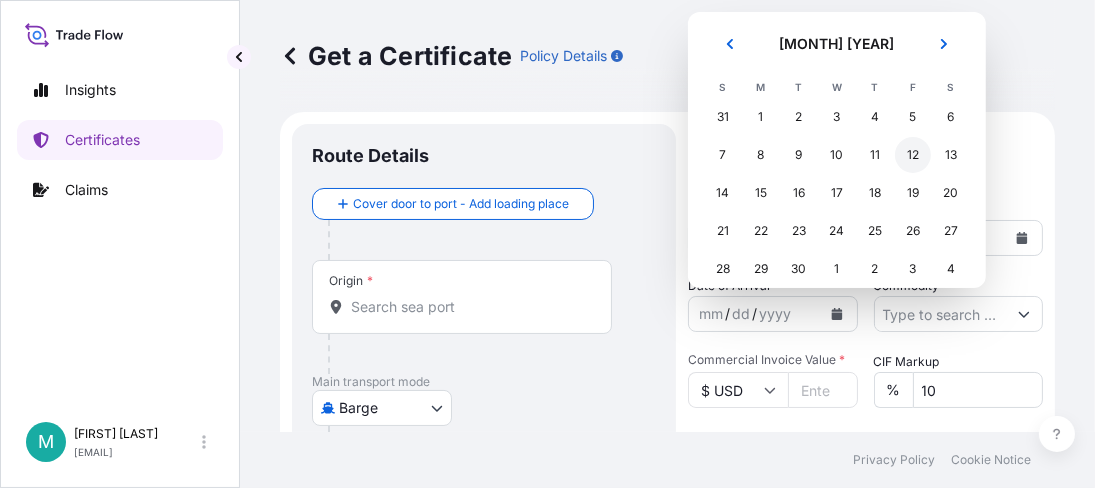 click on "12" at bounding box center (913, 155) 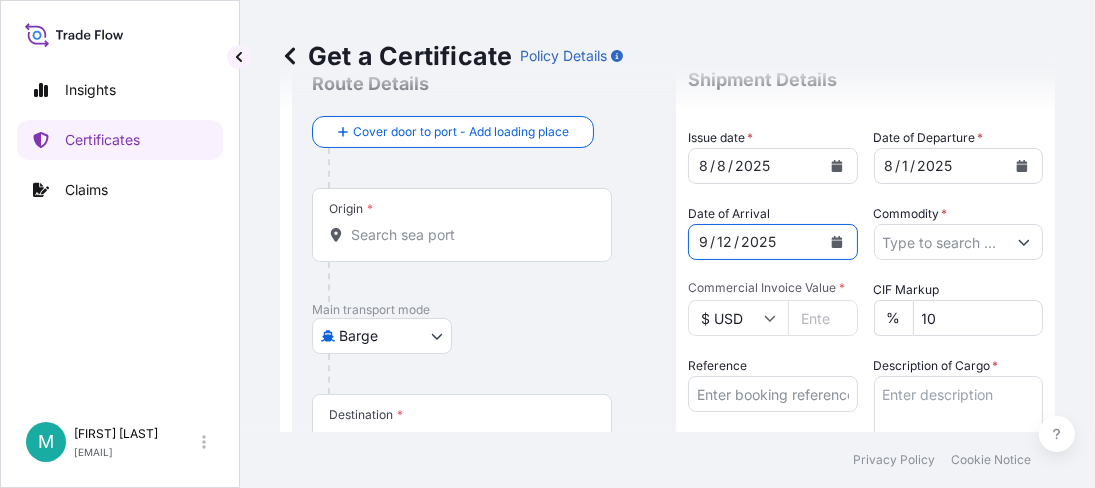 scroll, scrollTop: 99, scrollLeft: 0, axis: vertical 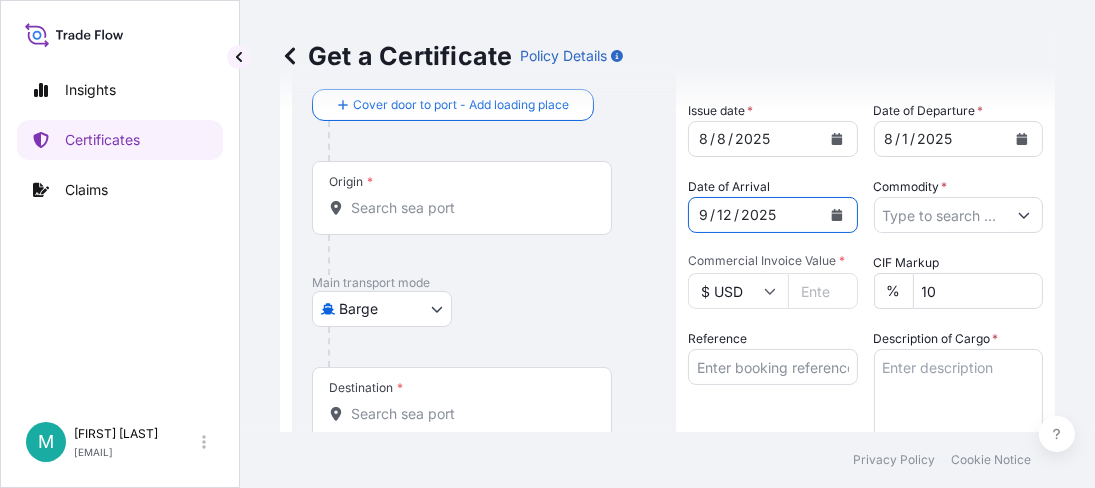 click 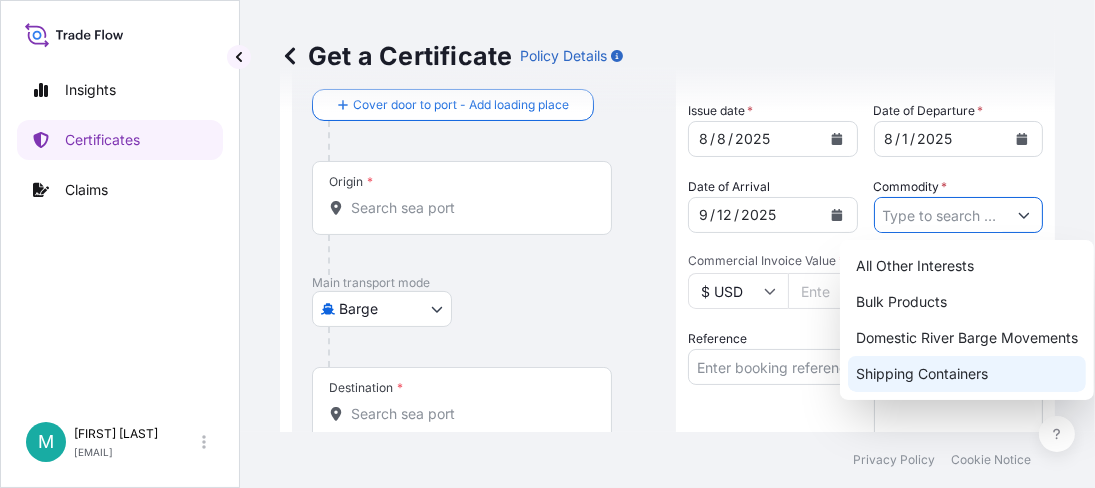 click on "Shipping Containers" at bounding box center (967, 374) 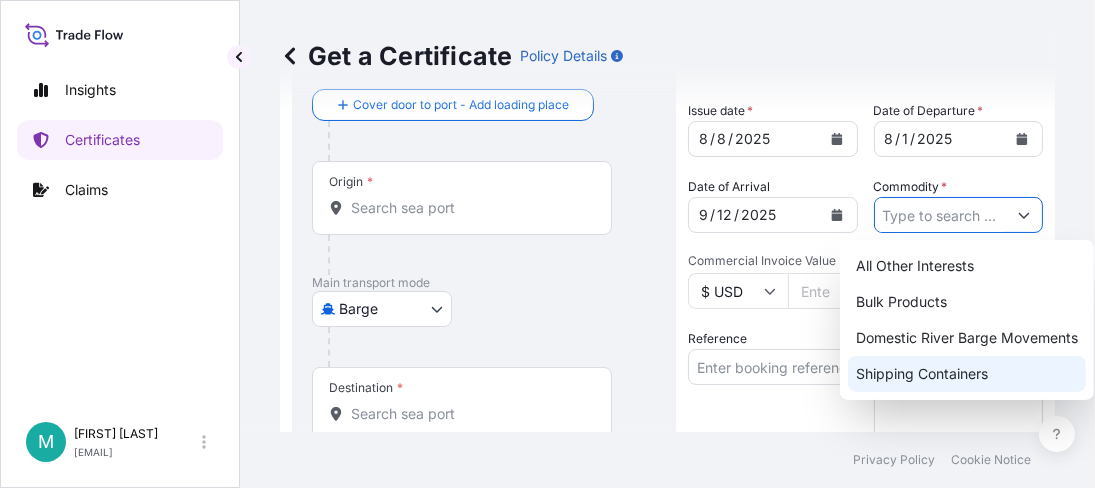 type on "Shipping Containers" 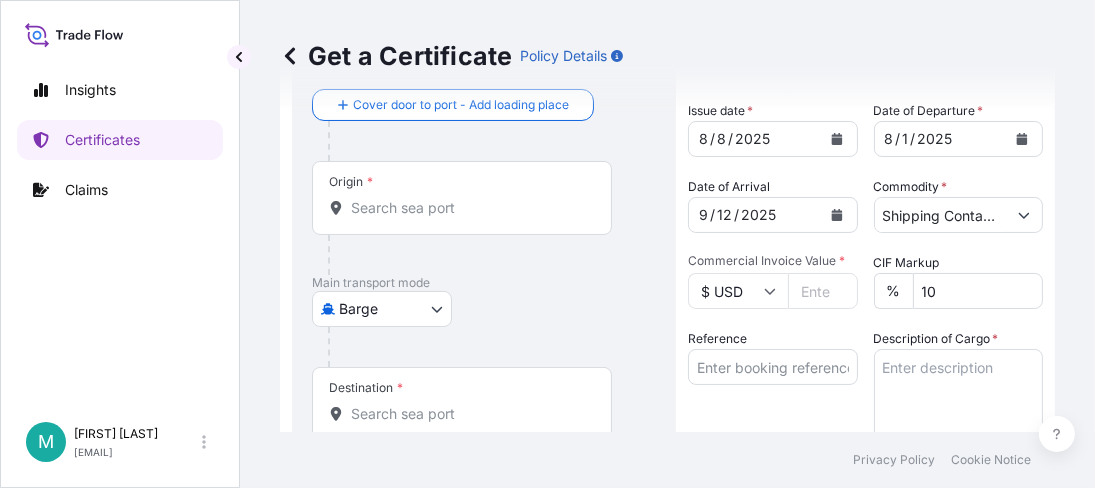 click on "Commercial Invoice Value    *" at bounding box center [823, 291] 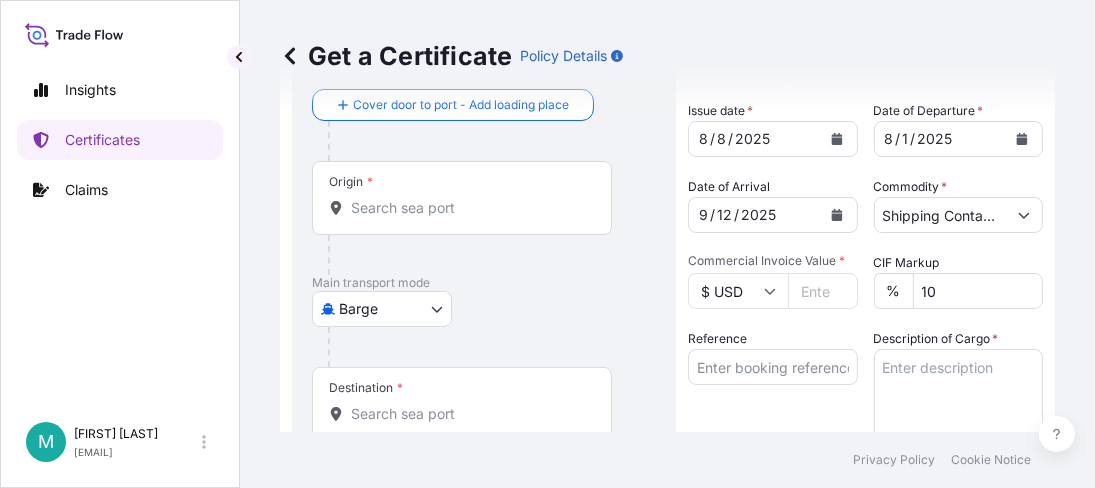 paste on "[PRICE]" 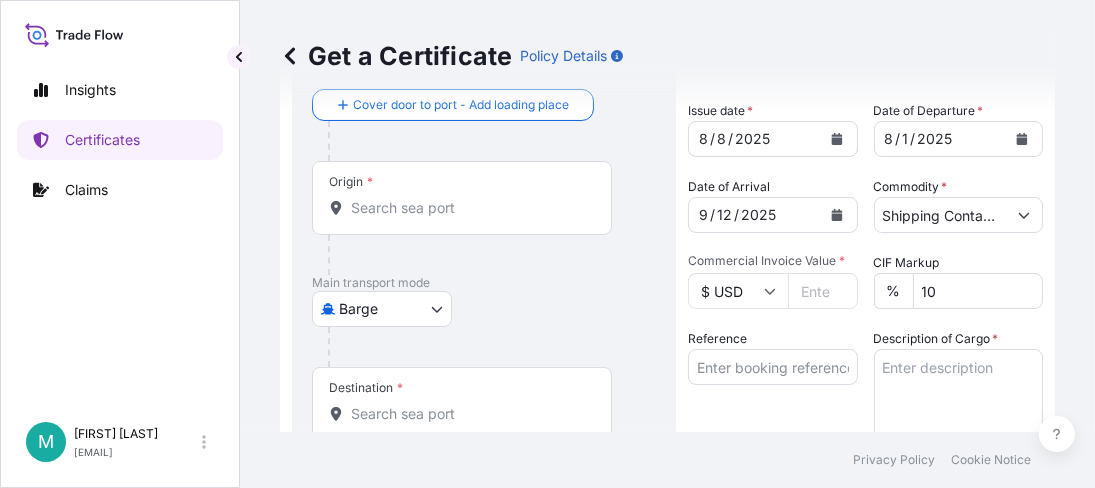 scroll, scrollTop: 0, scrollLeft: 37, axis: horizontal 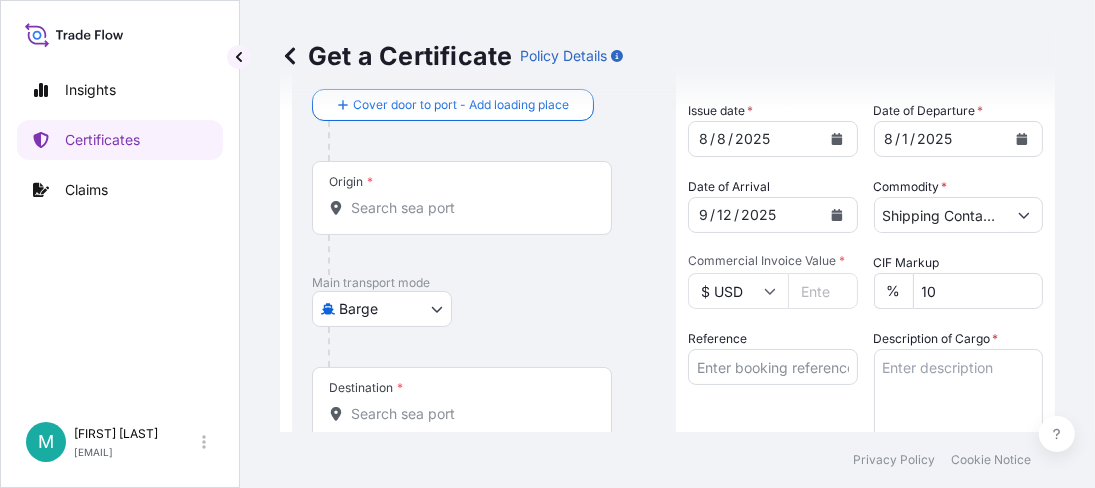 type on "[PRICE]" 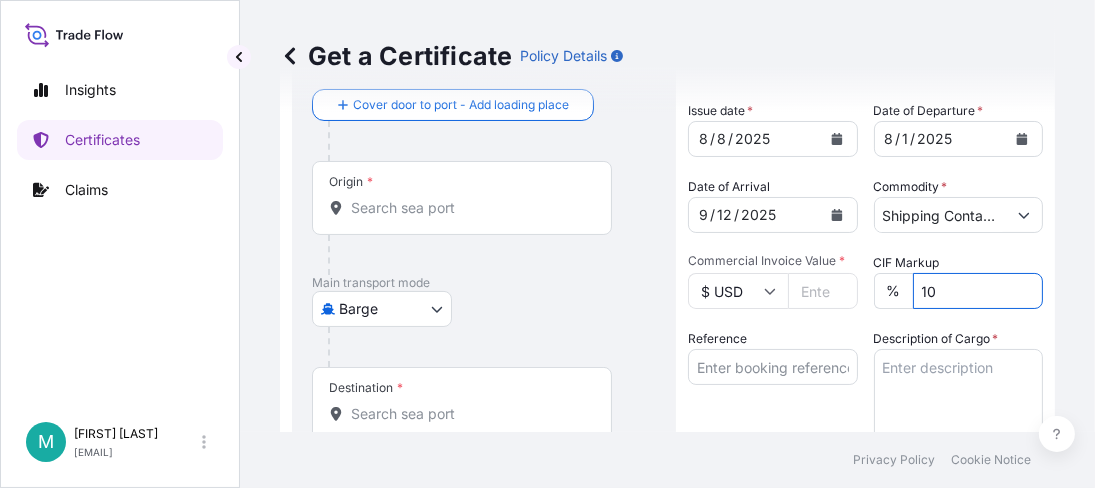scroll, scrollTop: 0, scrollLeft: 0, axis: both 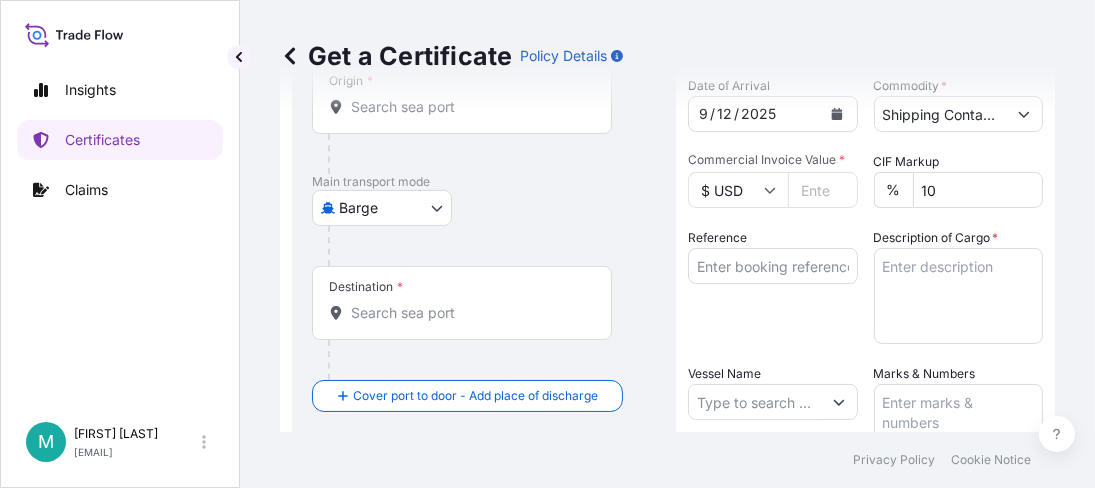 click on "Description of Cargo *" at bounding box center [959, 296] 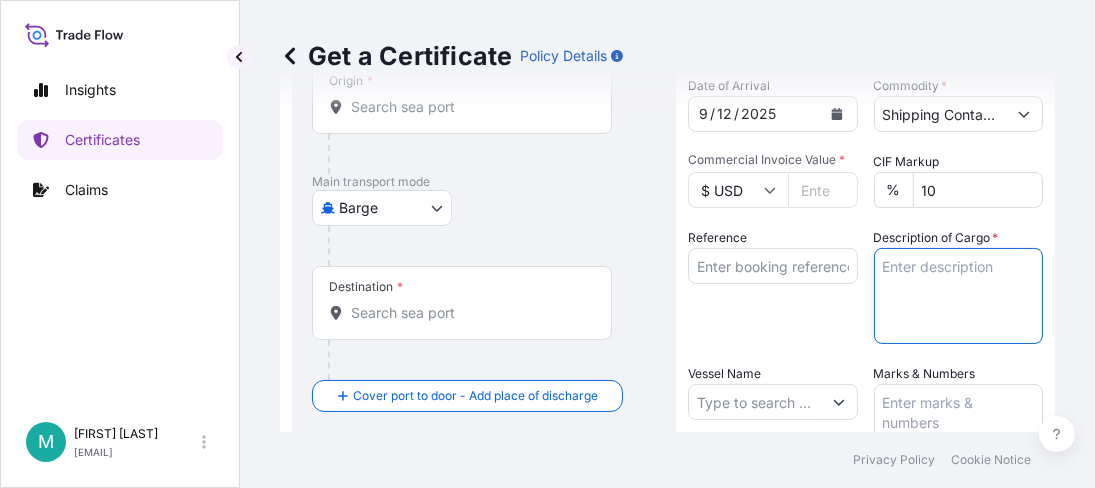 paste on "[PRODUCT_NAME], BOX
NMFC [NUMBER] PLASTIC MATL-FLK GRA, Class [NUMBER]
Export Control License NLR_NO LICENSE REQUIRED - EAR99
Commodity Code  [NUMBER]" 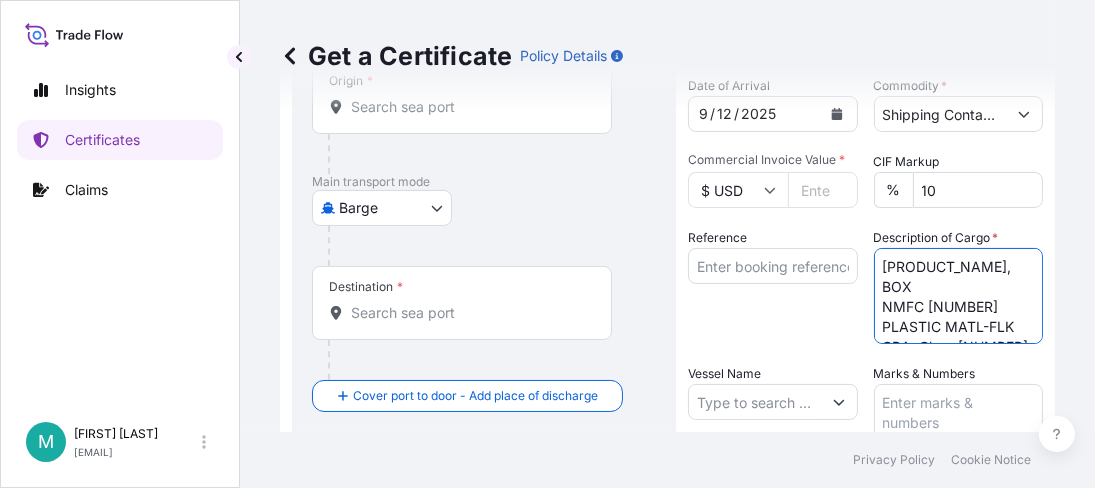 scroll, scrollTop: 151, scrollLeft: 0, axis: vertical 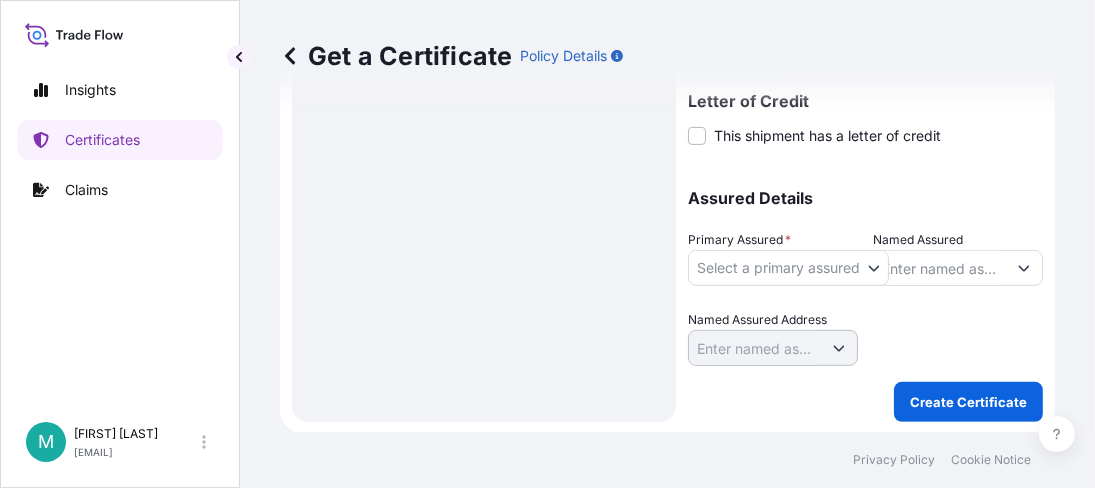 type on "[PRODUCT_NAME], BOX
NMFC [NUMBER] PLASTIC MATL-FLK GRA, Class [NUMBER]
Export Control License NLR_NO LICENSE REQUIRED - EAR99
Commodity Code  [NUMBER]" 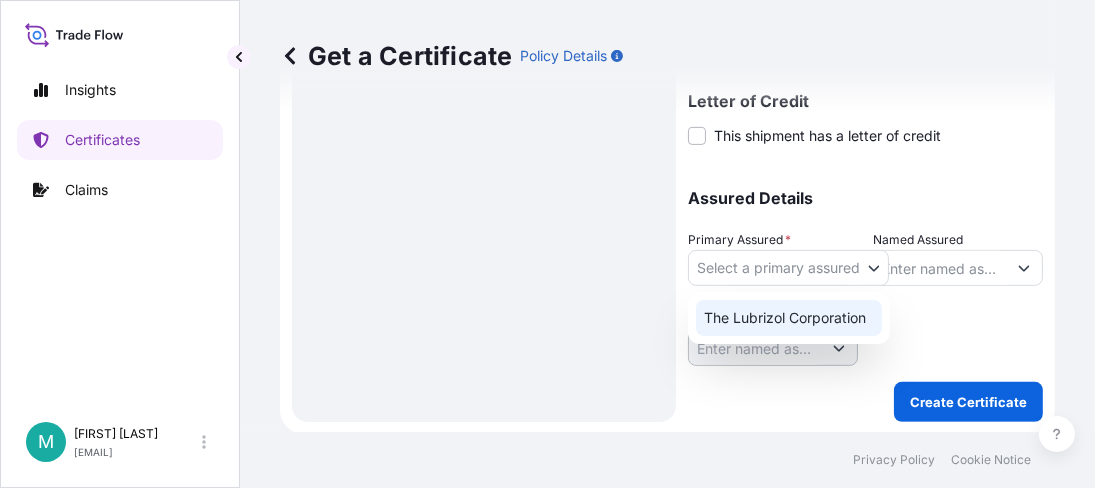 click on "The Lubrizol Corporation" at bounding box center [789, 318] 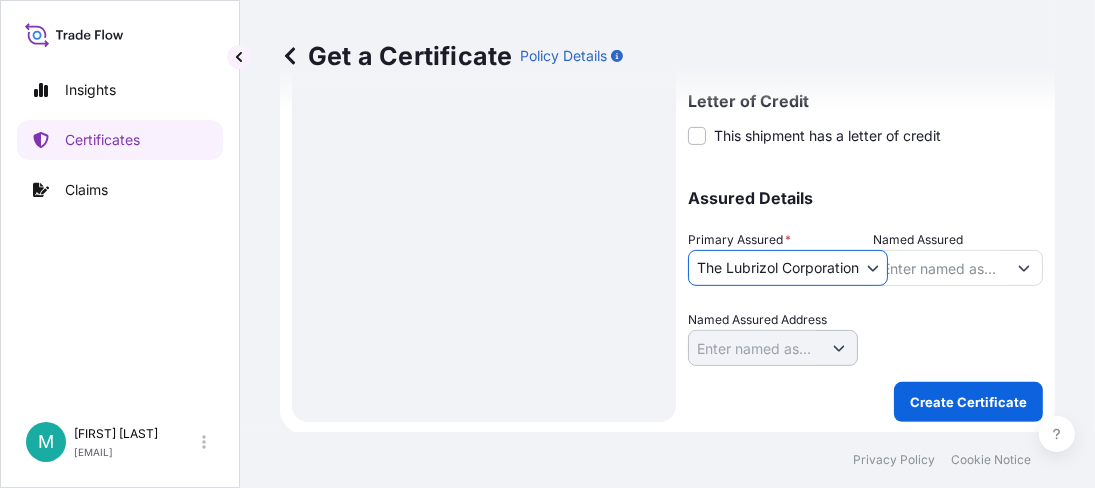 click on "Named Assured" at bounding box center [941, 268] 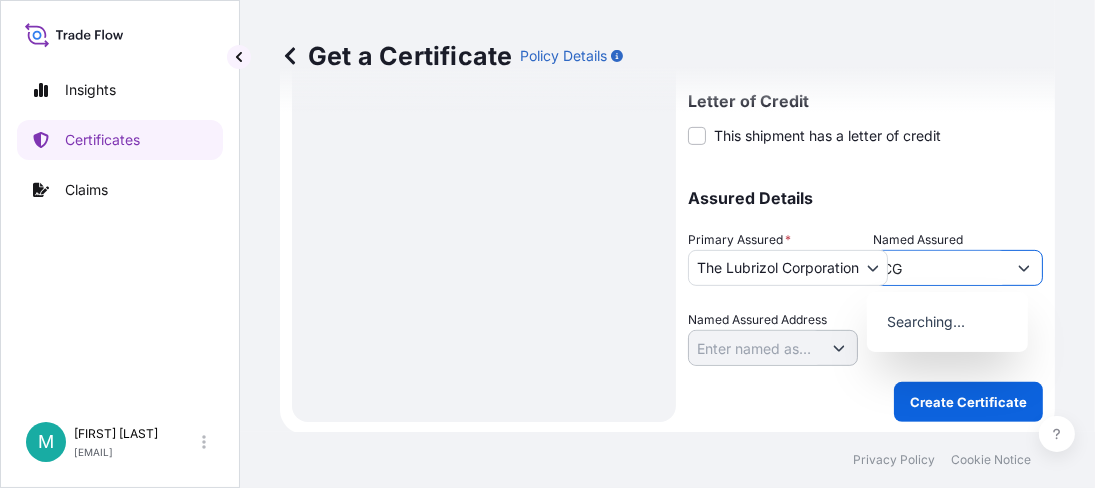 type on "C" 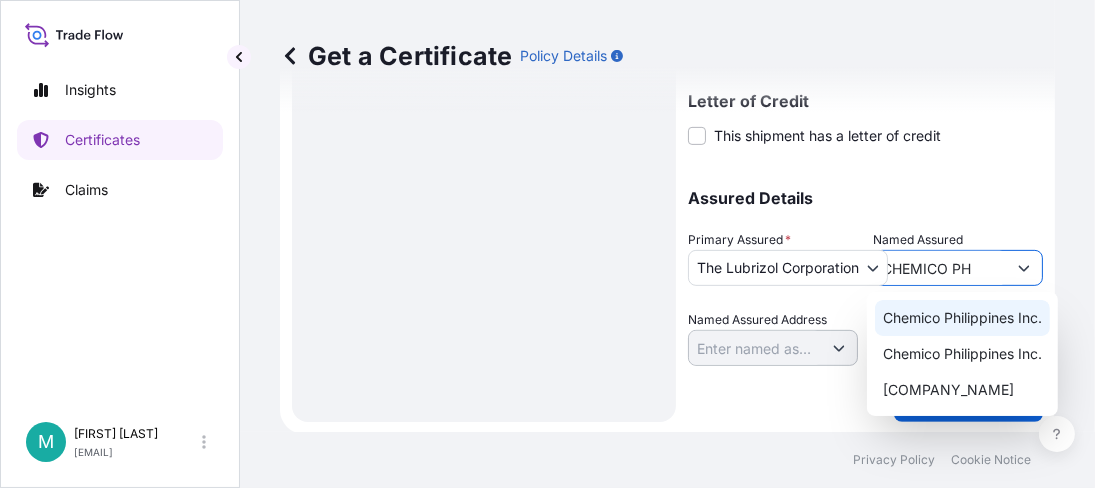 click on "Chemico Philippines Inc." at bounding box center (962, 318) 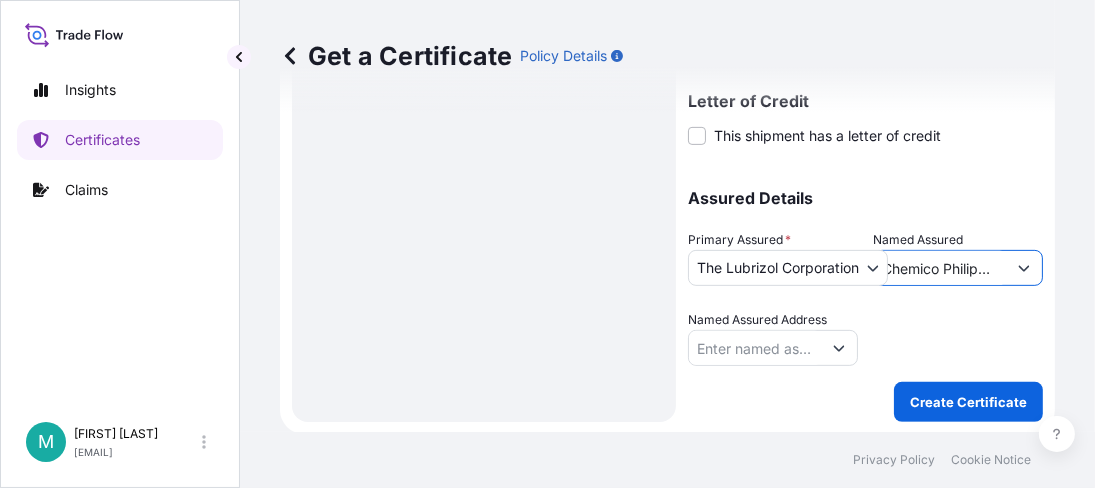 type on "Chemico Philippines Inc." 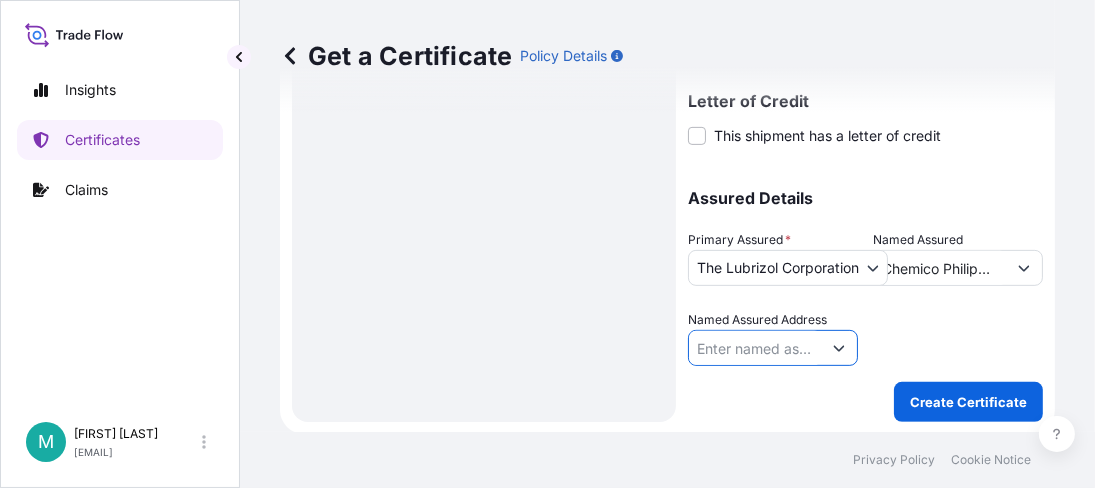 click on "Named Assured Address" at bounding box center [755, 348] 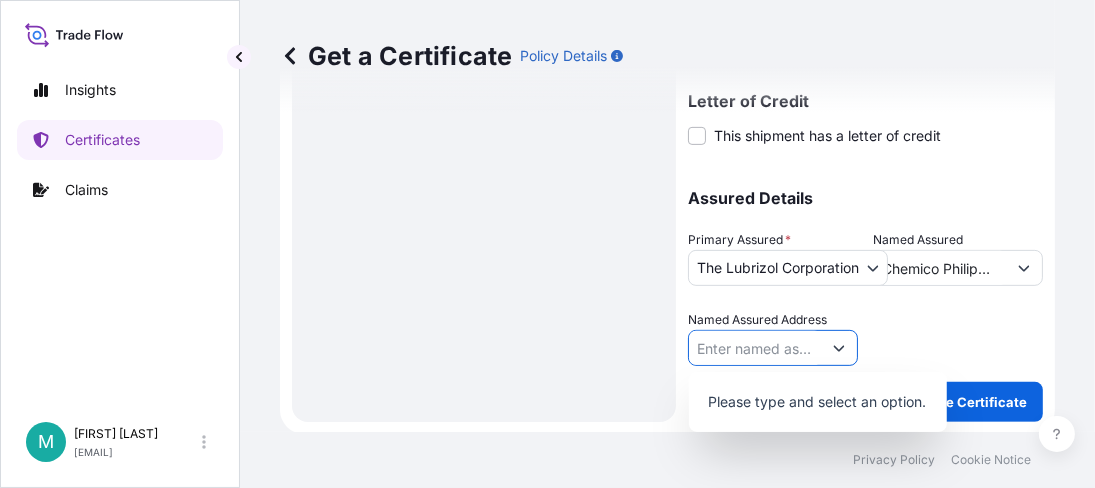 click at bounding box center (839, 348) 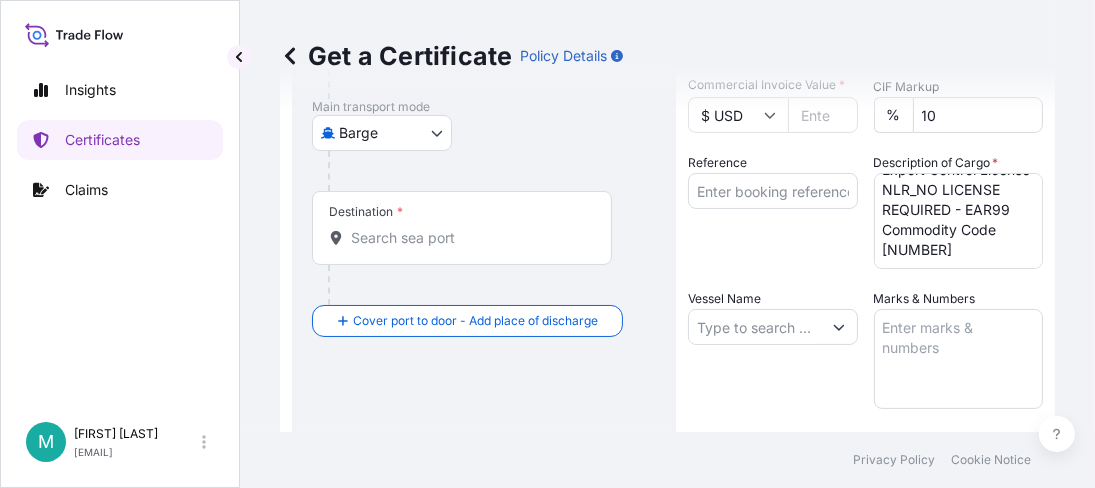 scroll, scrollTop: 299, scrollLeft: 0, axis: vertical 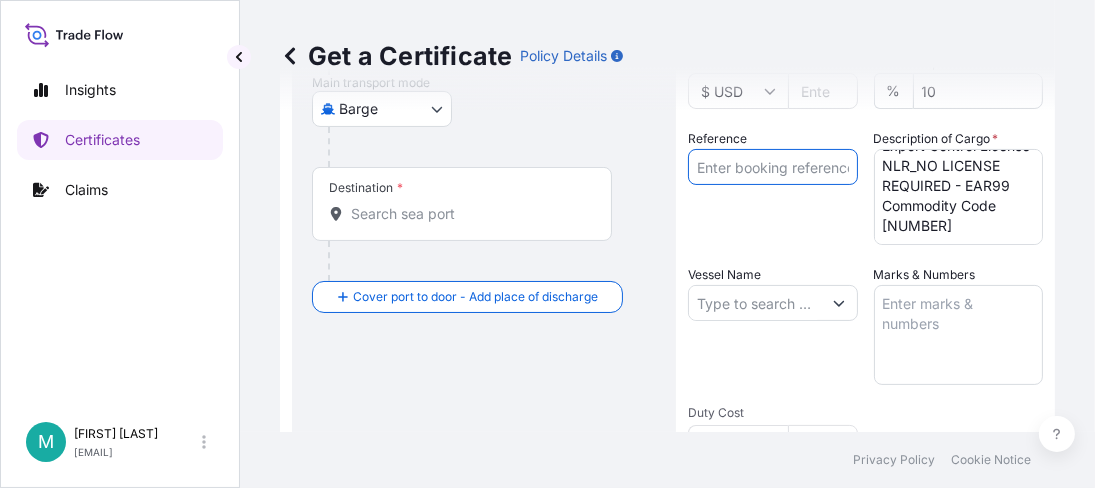 click on "Reference" at bounding box center (773, 167) 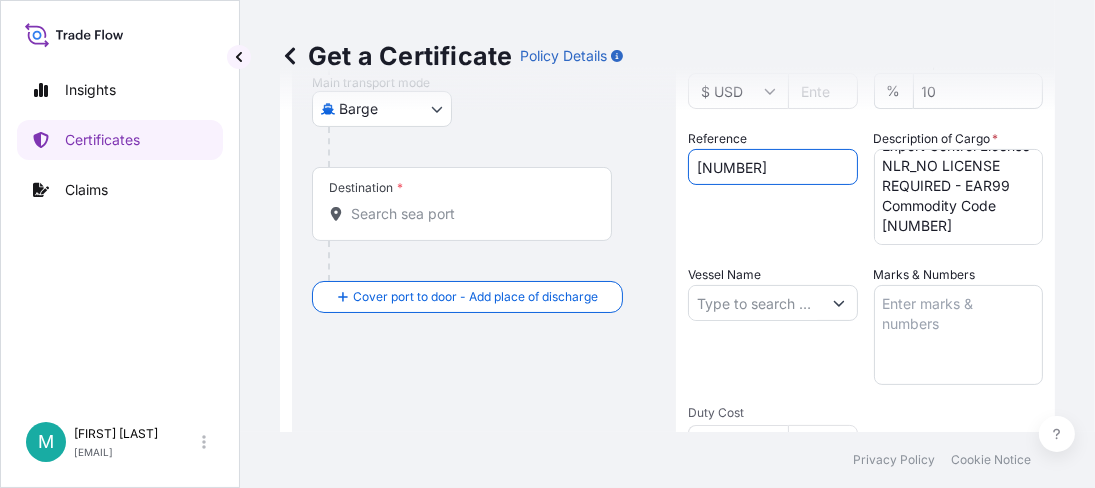 type on "[NUMBER]" 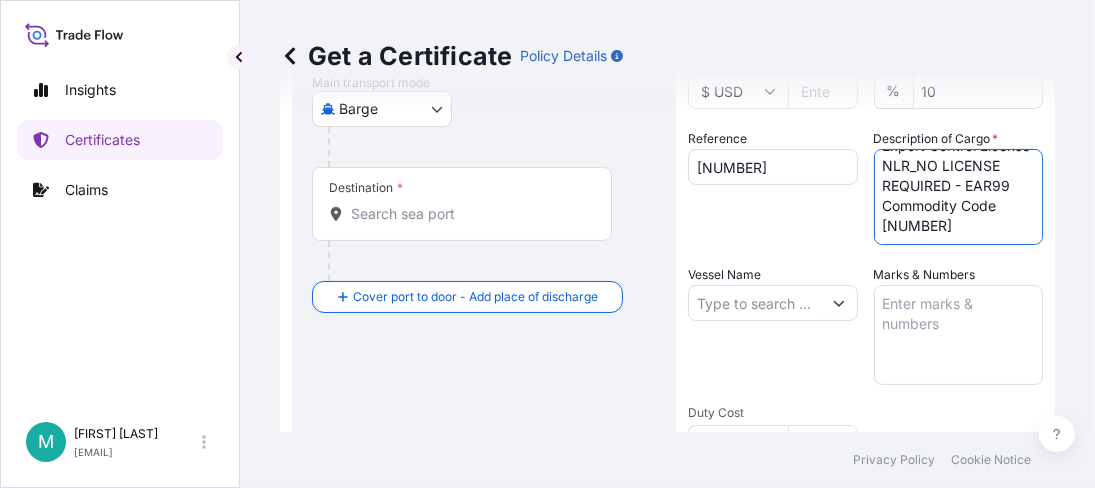 click on "Vessel Name" at bounding box center (755, 303) 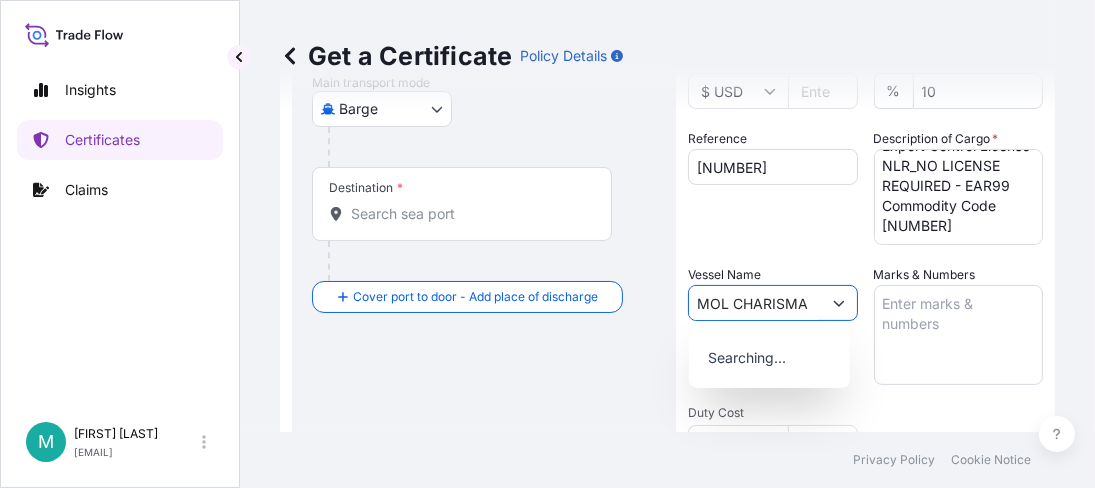 scroll, scrollTop: 0, scrollLeft: 0, axis: both 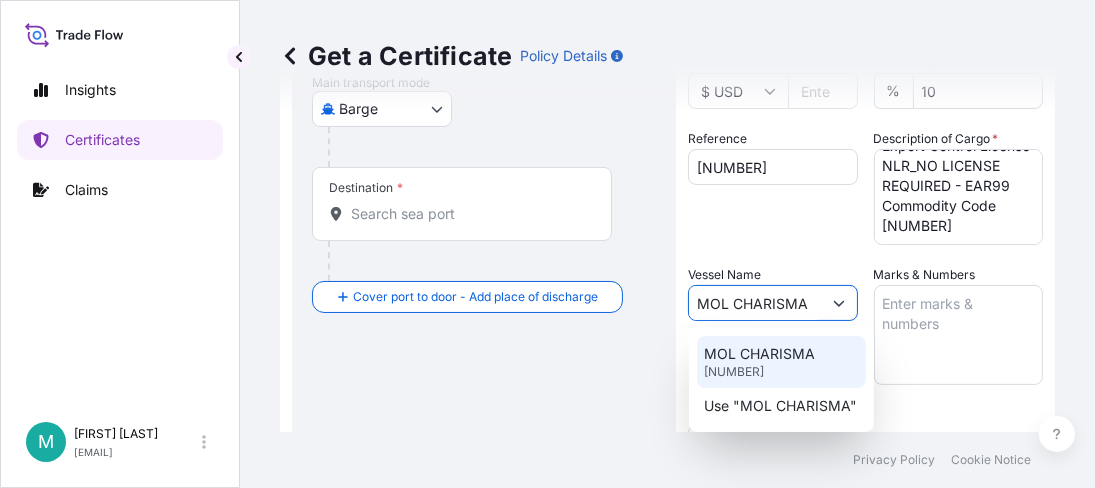 click on "MOL CHARISMA" at bounding box center [760, 354] 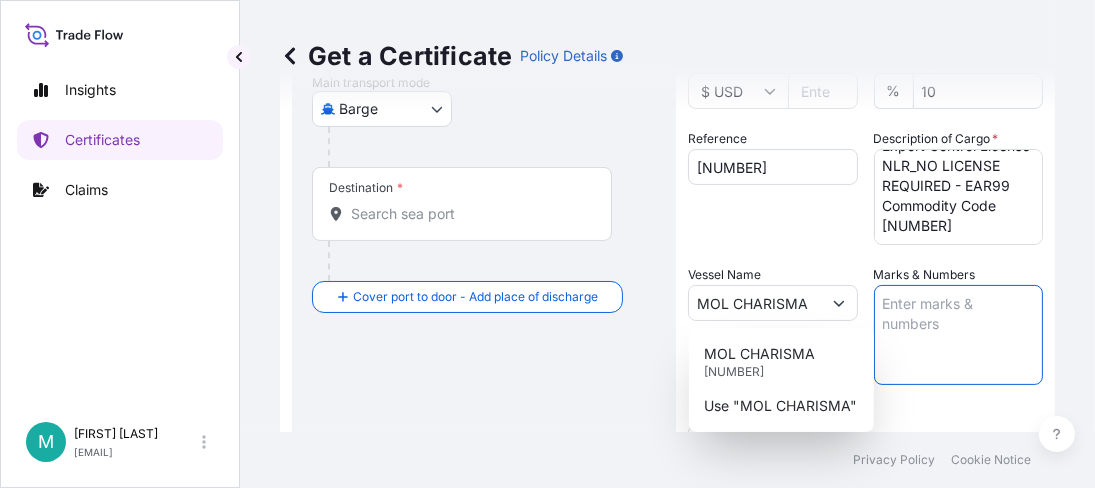 scroll, scrollTop: 0, scrollLeft: 0, axis: both 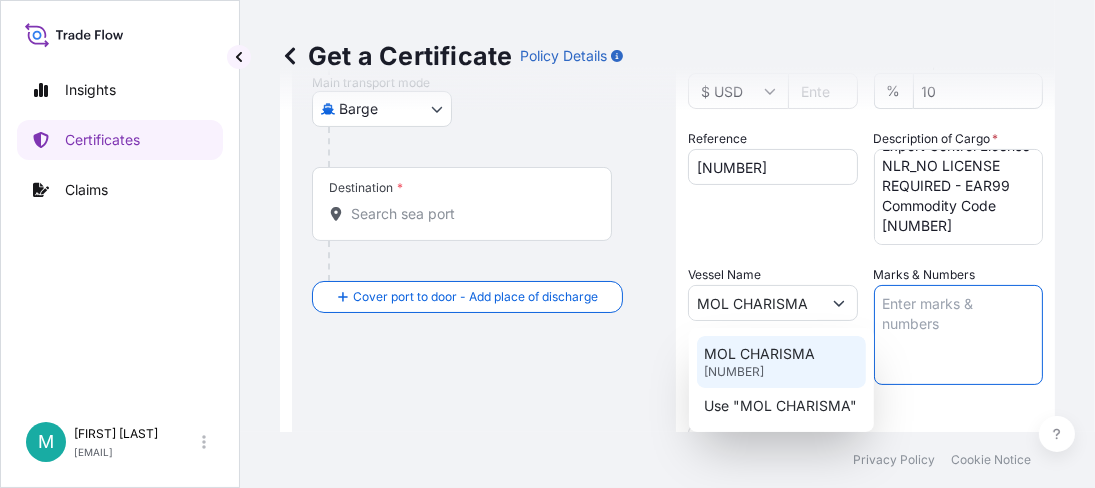 click on "MOL CHARISMA" at bounding box center [760, 354] 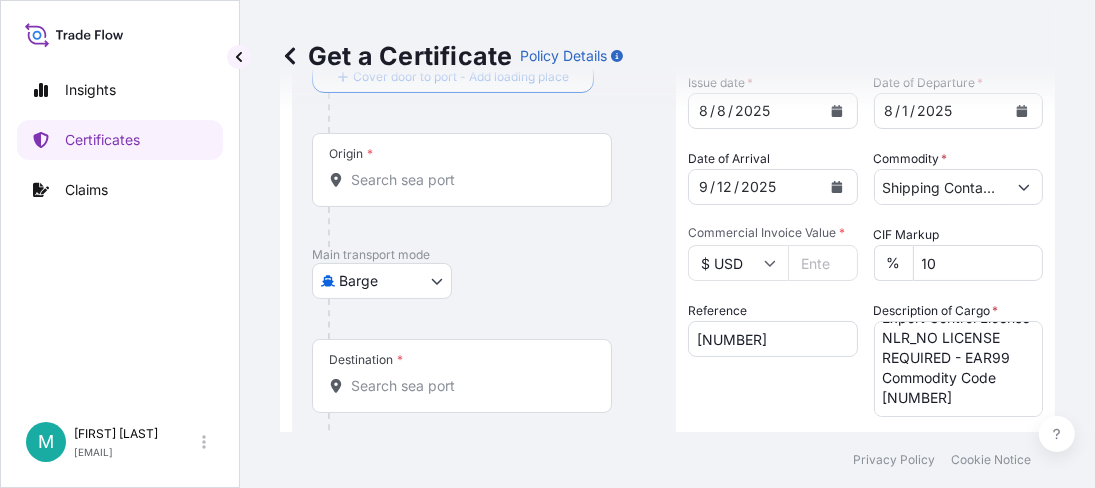 scroll, scrollTop: 0, scrollLeft: 0, axis: both 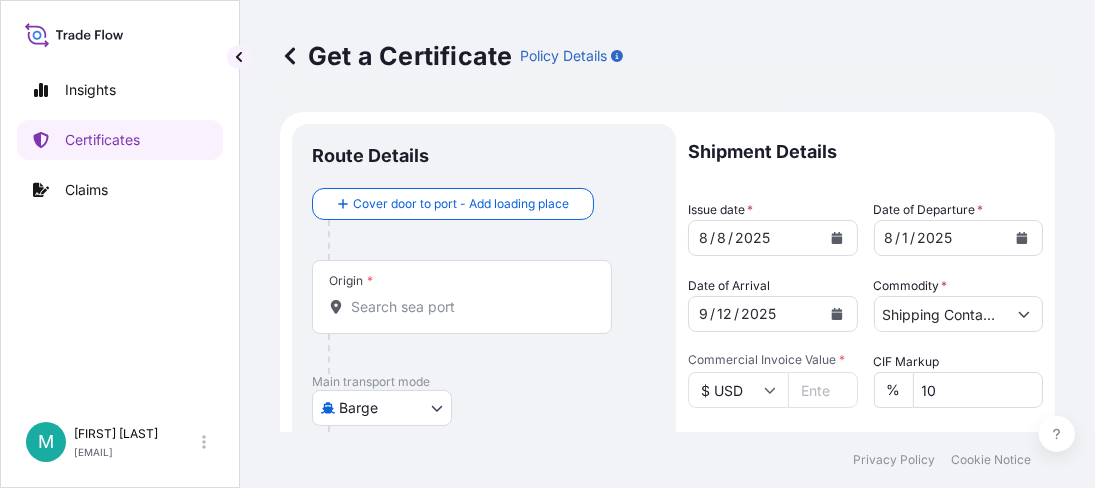 click on "Origin *" at bounding box center [469, 307] 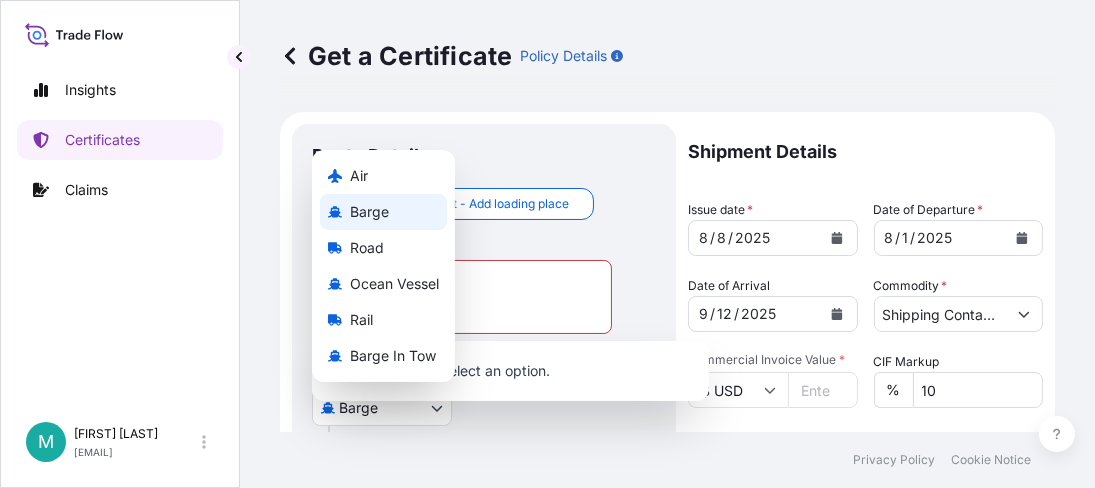 click on "[NUMBER] options available. [NUMBER] options available.
Insights Certificates Claims M [FIRST] [LAST] [EMAIL] Get a Certificate Policy Details Route Details Cover door to port - Add loading place Place of loading Road / Inland Road / Inland Origin * Please select an origin Main transport mode Barge Air Barge Road Ocean Vessel Rail Barge in Tow Destination * Cover port to door - Add place of discharge Road / Inland Road / Inland Place of Discharge Shipment Details Issue date * [DATE] Date of Departure * [DATE] Date of Arrival [DATE] Commodity * Shipping Containers Packing Category Commercial Invoice Value * $ USD [PRICE] CIF Markup % [NUMBER] Reference [NUMBER] Description of Cargo * [PRODUCT_NAME], BOX
NMFC [NUMBER] PLASTIC MATL-FLK GRA, Class [NUMBER]
Export Control License NLR_NO LICENSE REQUIRED - EAR99
Commodity Code [NUMBER] Vessel Name [BRAND_NAME][NUMBER] Marks & Numbers Duty Cost $ USD Letter of Credit This shipment has a letter of credit Letter of credit * * [NUMBER]" at bounding box center (547, 244) 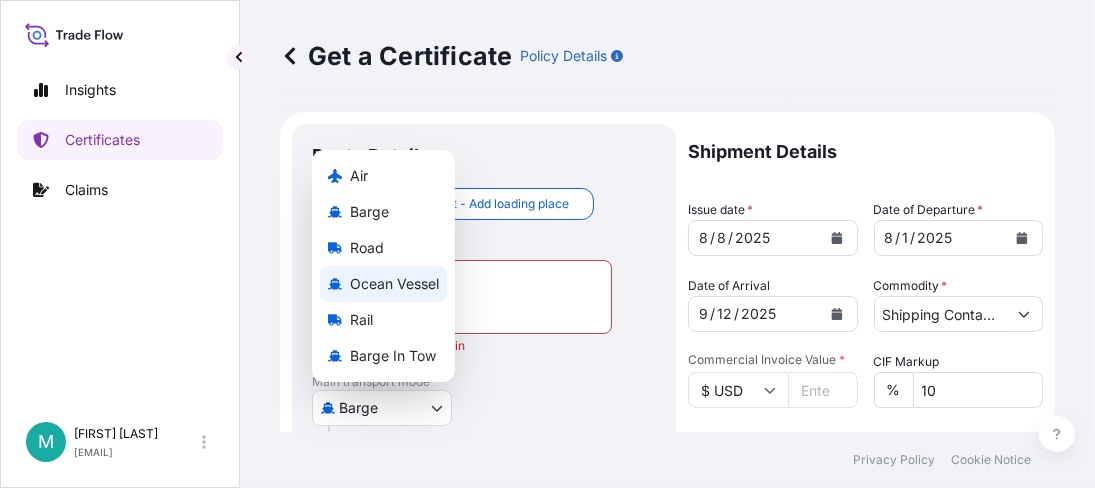 click on "Ocean Vessel" at bounding box center (394, 284) 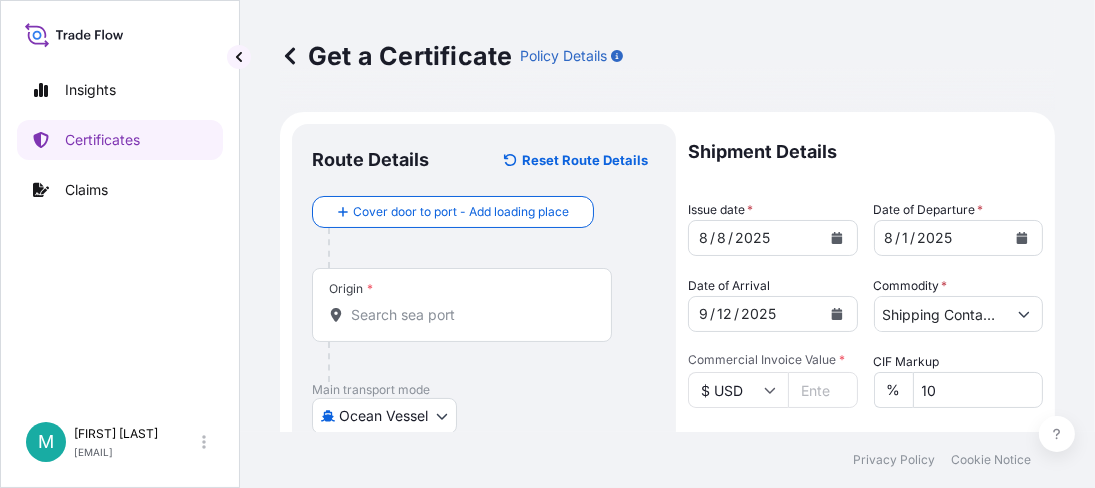 click on "Origin *" at bounding box center [462, 305] 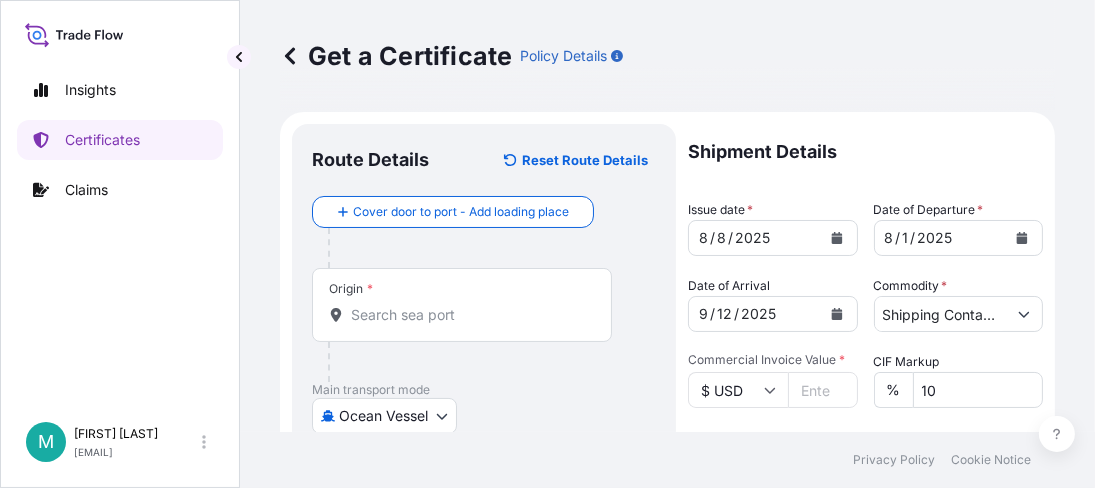 click on "Origin *" at bounding box center (469, 315) 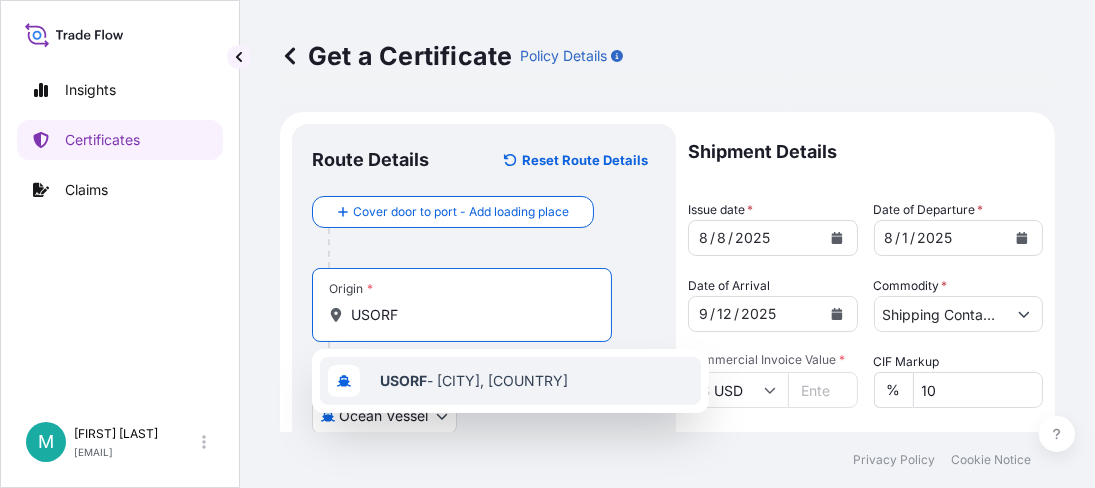 click on "[LOCATION] - [CITY], [COUNTRY]" at bounding box center [474, 381] 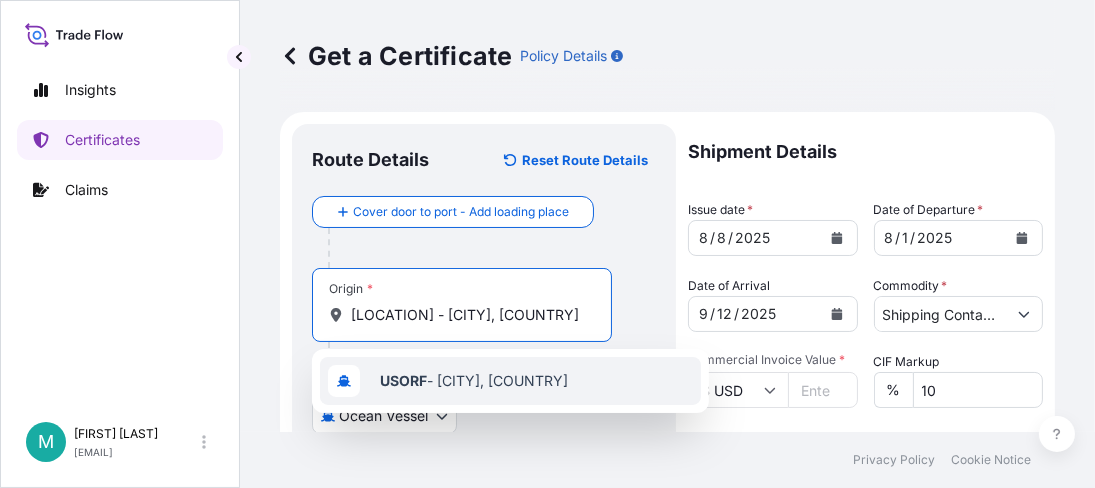 type on "[LOCATION] - [CITY], [COUNTRY]" 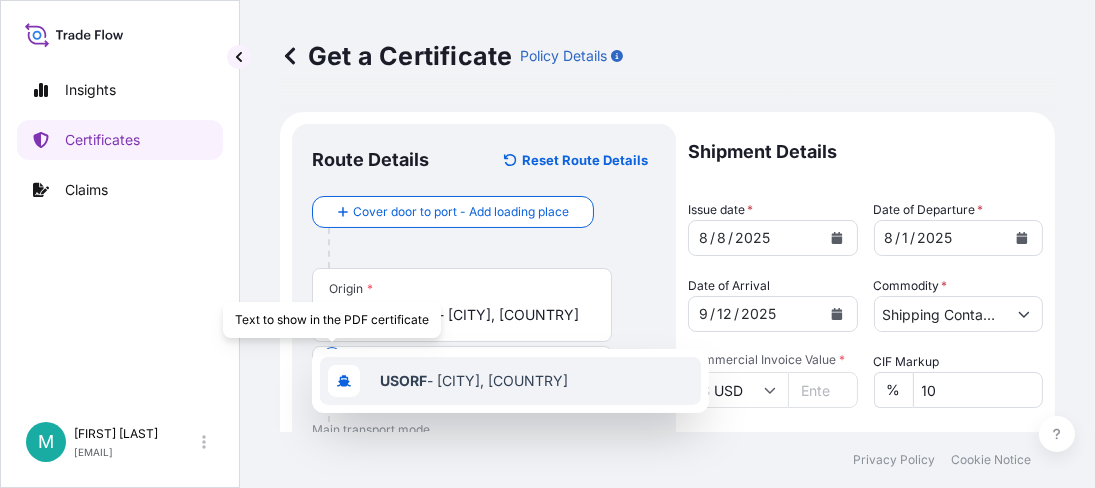 type 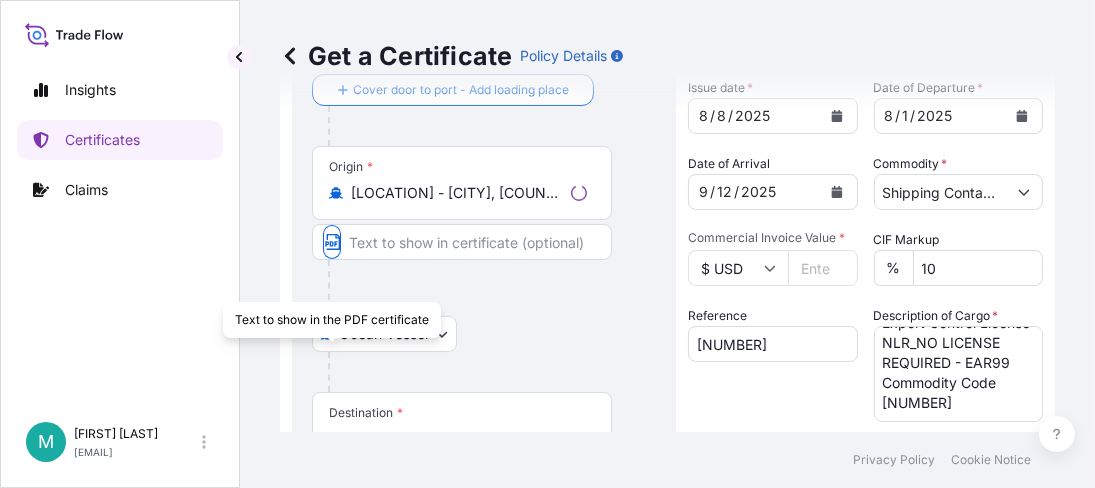 scroll, scrollTop: 200, scrollLeft: 0, axis: vertical 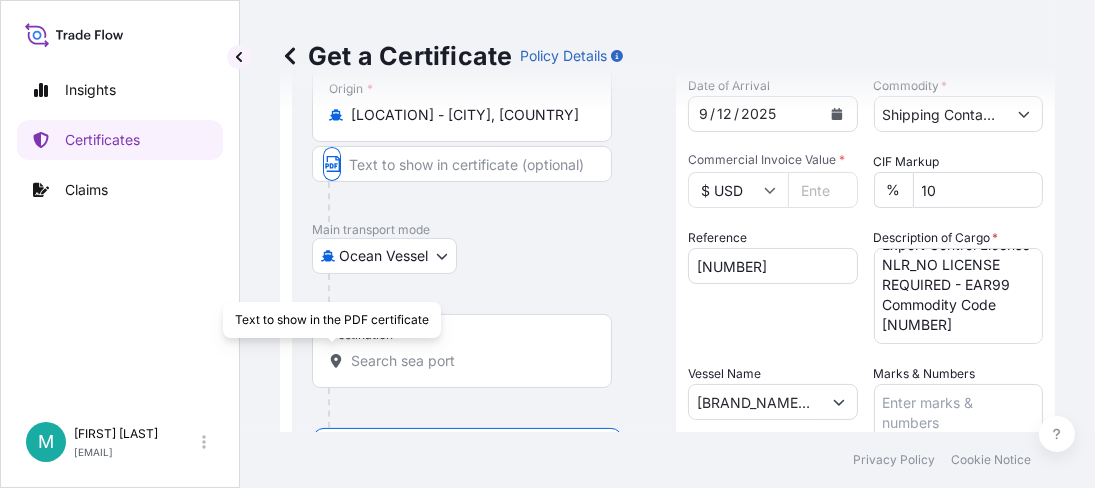 click on "Destination *" at bounding box center [469, 361] 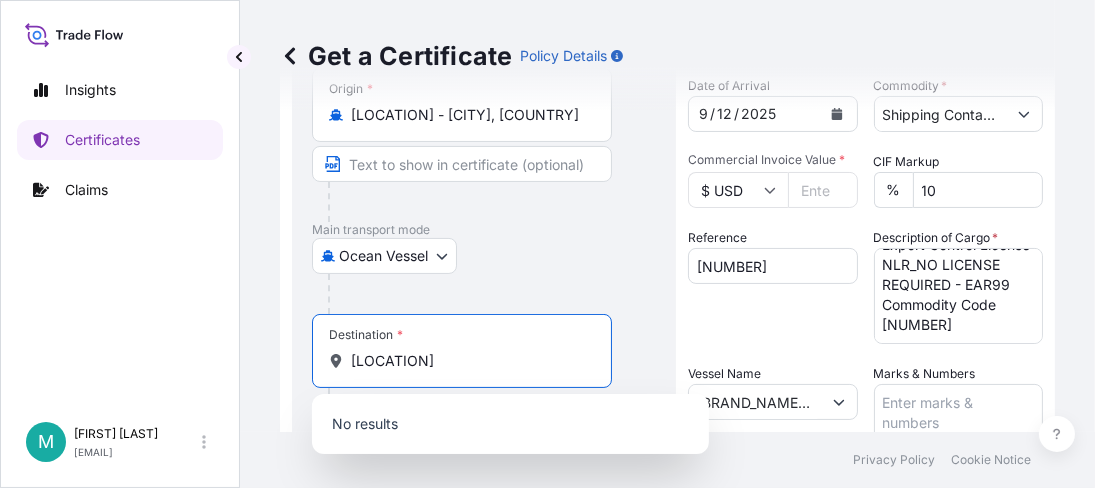 type on "[LOCATION]" 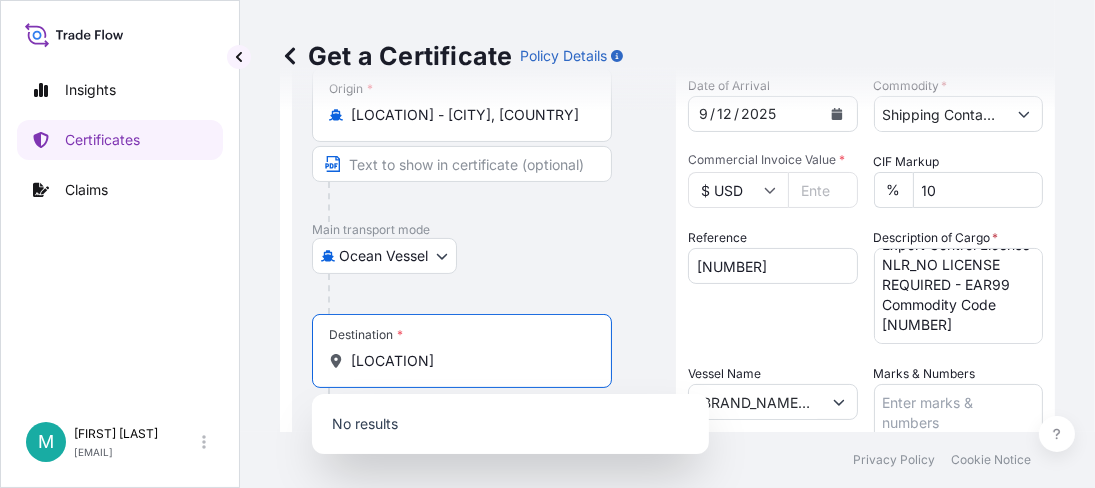 type 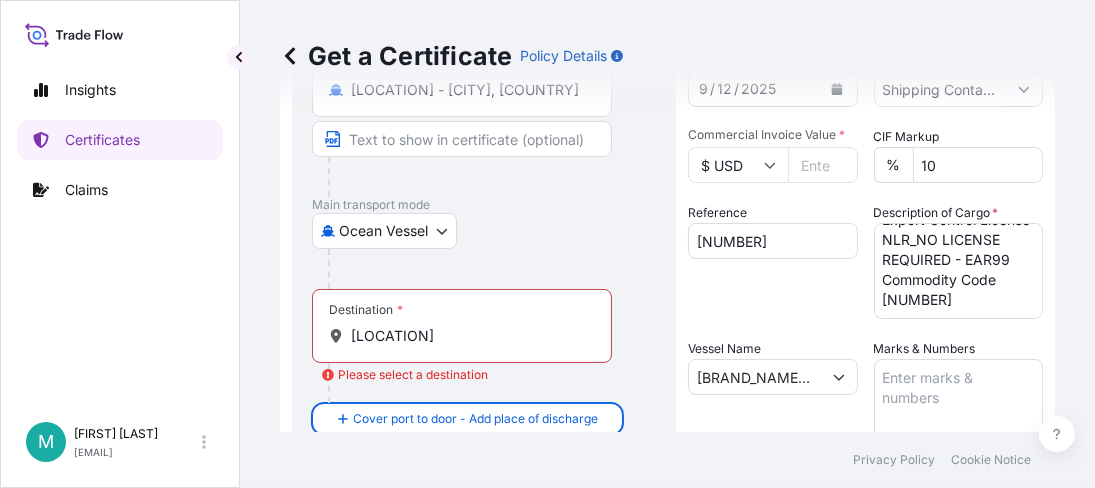 drag, startPoint x: 400, startPoint y: 335, endPoint x: 415, endPoint y: 336, distance: 15.033297 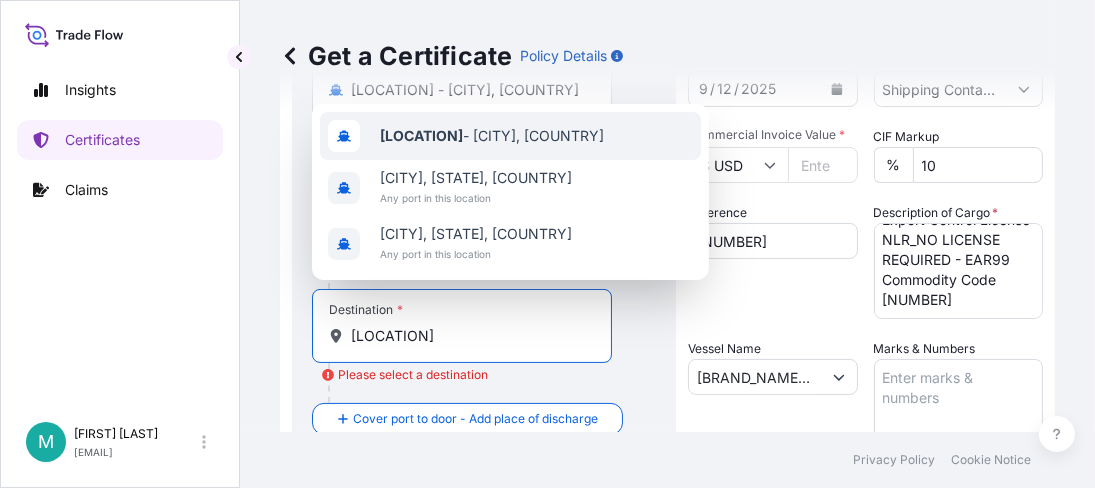 click on "[LOCATION] - [CITY], [COUNTRY]" at bounding box center [492, 136] 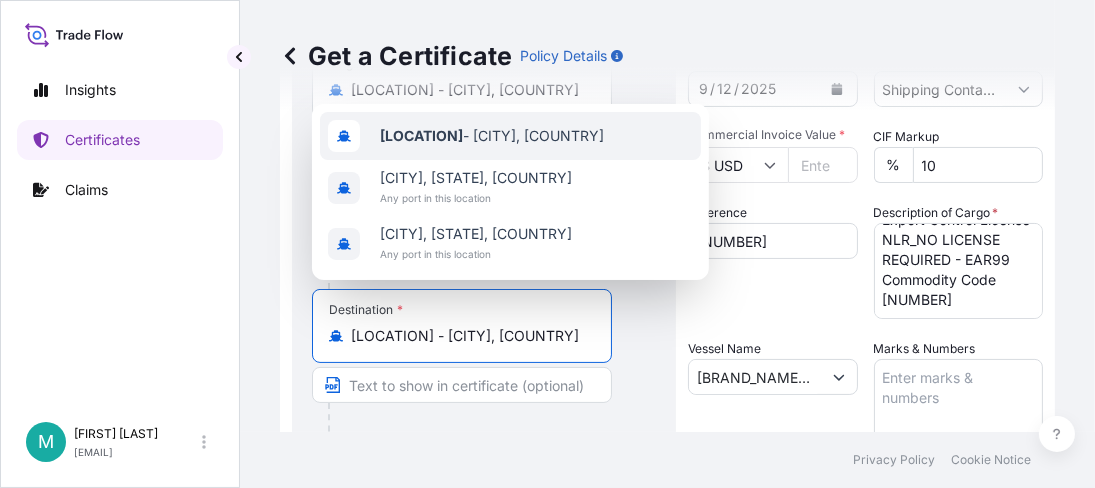 type 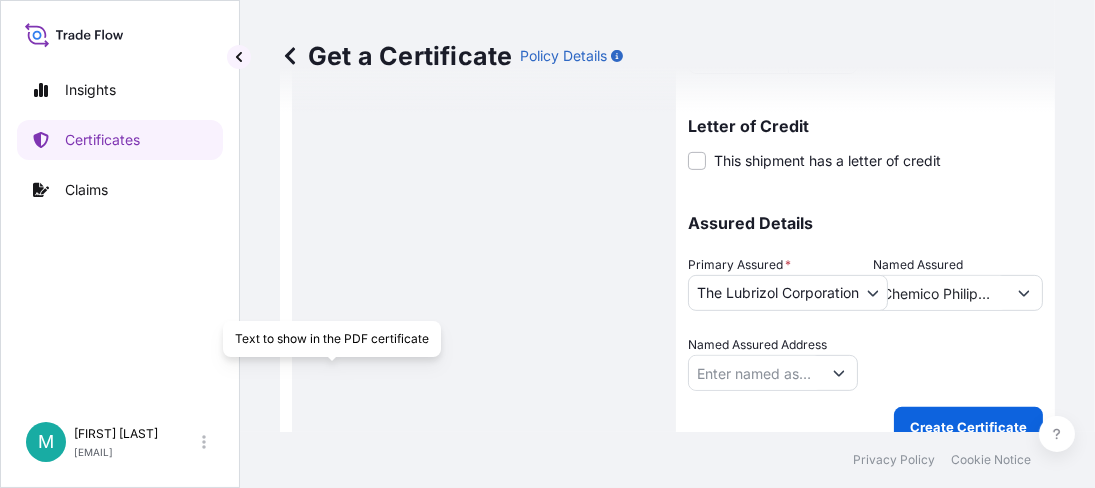 scroll, scrollTop: 711, scrollLeft: 0, axis: vertical 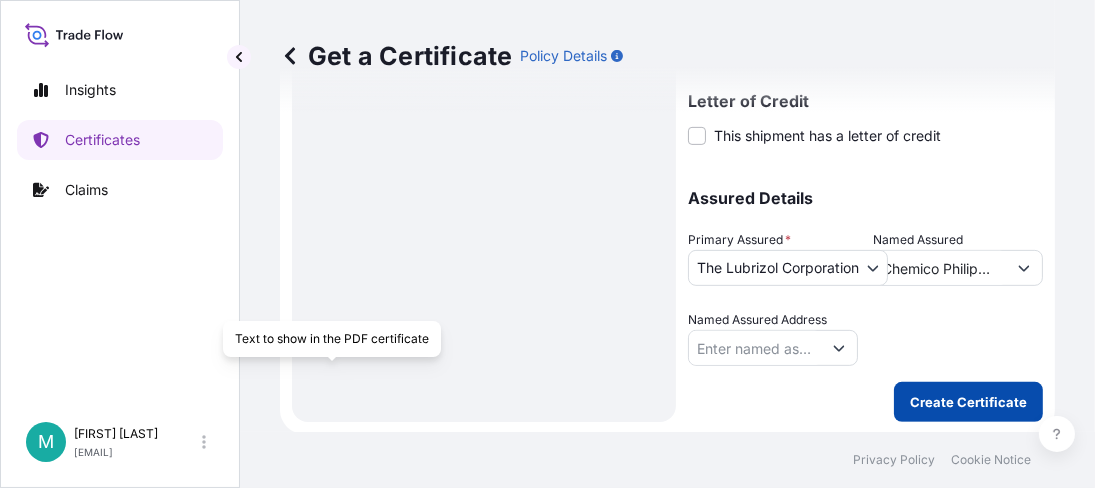 click on "Create Certificate" at bounding box center [968, 402] 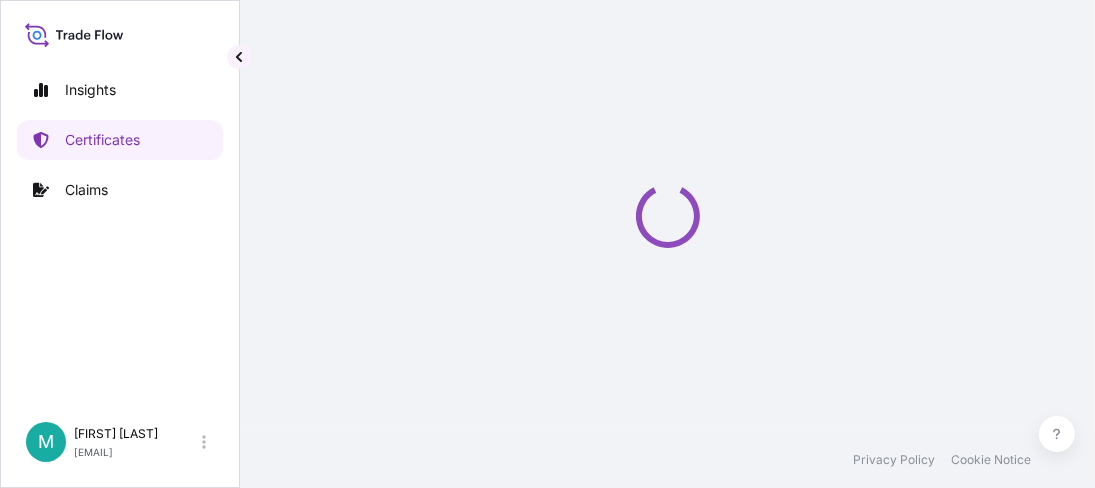 scroll, scrollTop: 0, scrollLeft: 0, axis: both 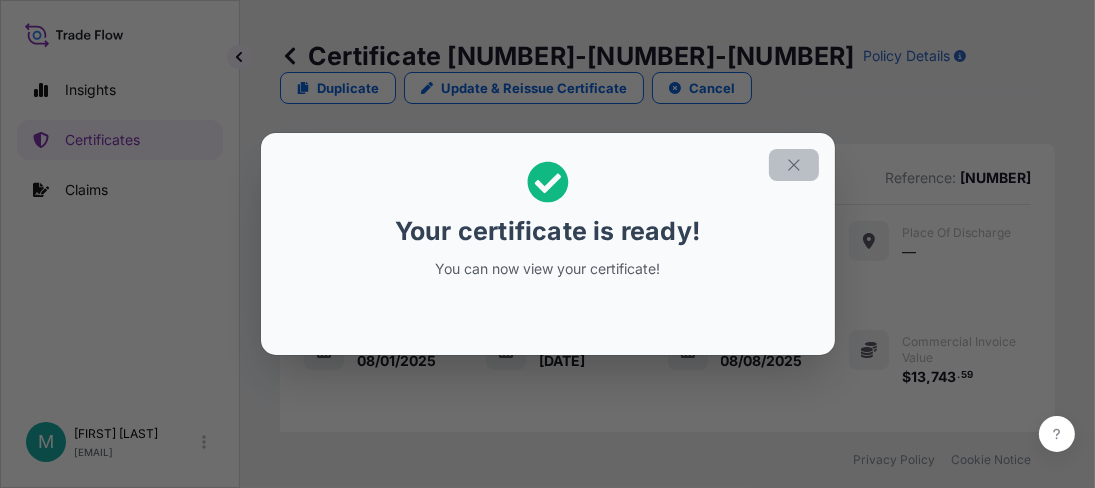 click 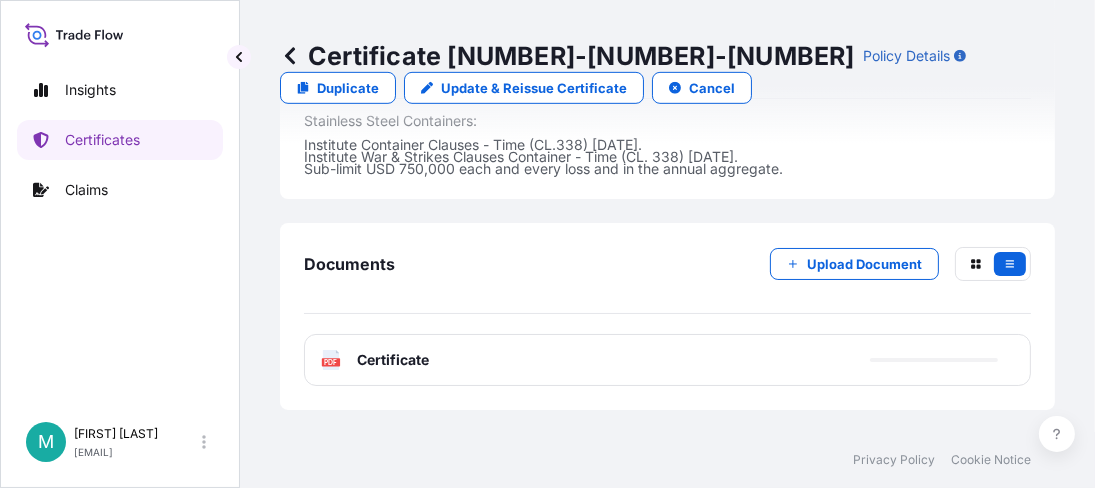scroll, scrollTop: 1099, scrollLeft: 0, axis: vertical 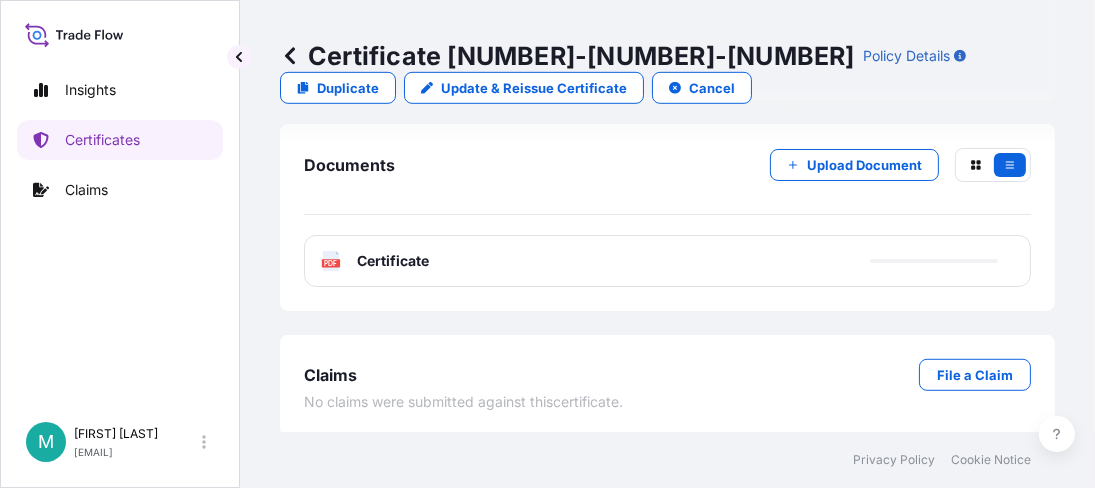 click on "Certificate" at bounding box center (393, 261) 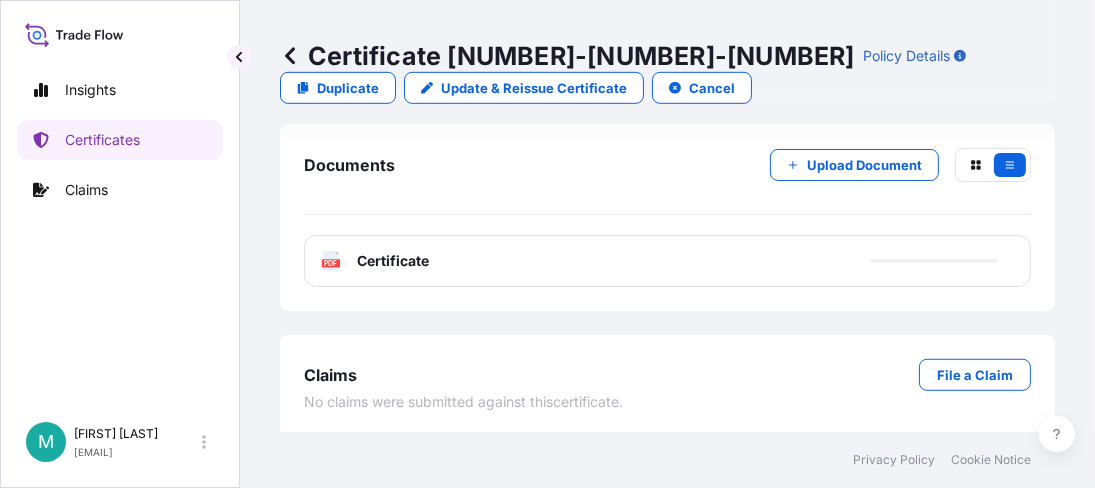 scroll, scrollTop: 1116, scrollLeft: 0, axis: vertical 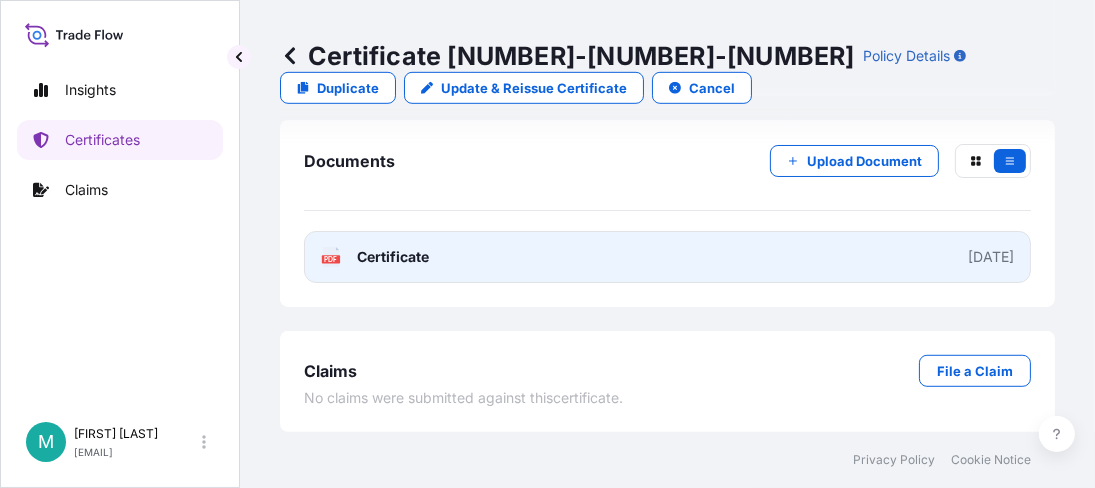 click 